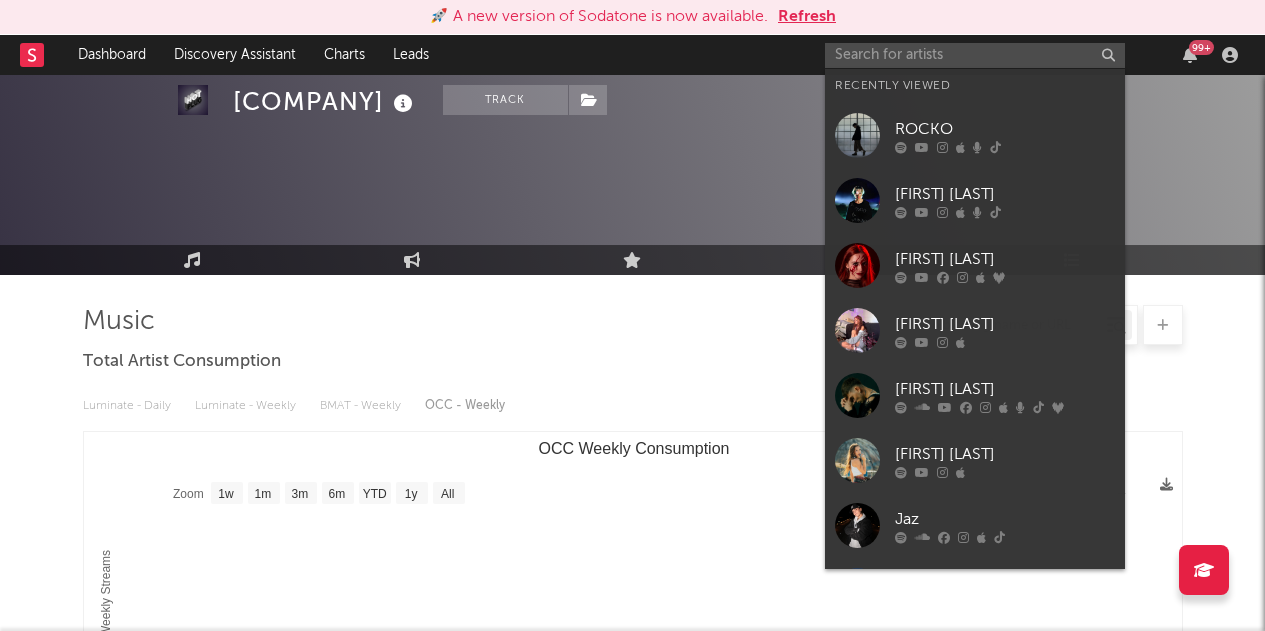 select on "1w" 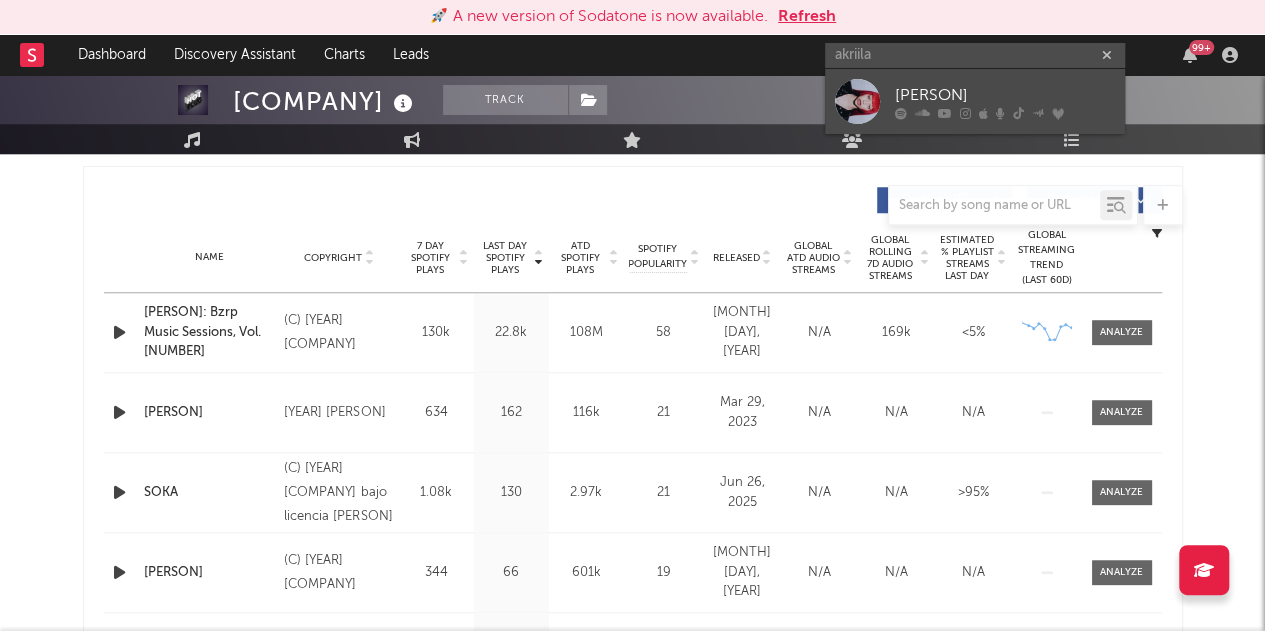 type on "akriila" 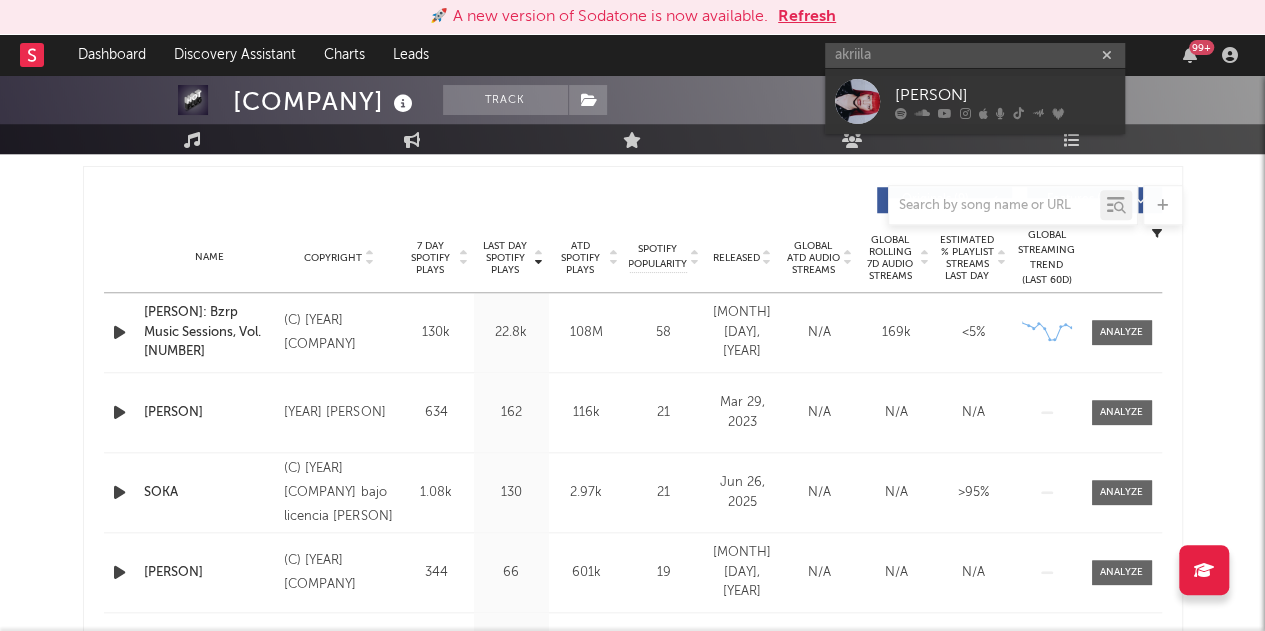type 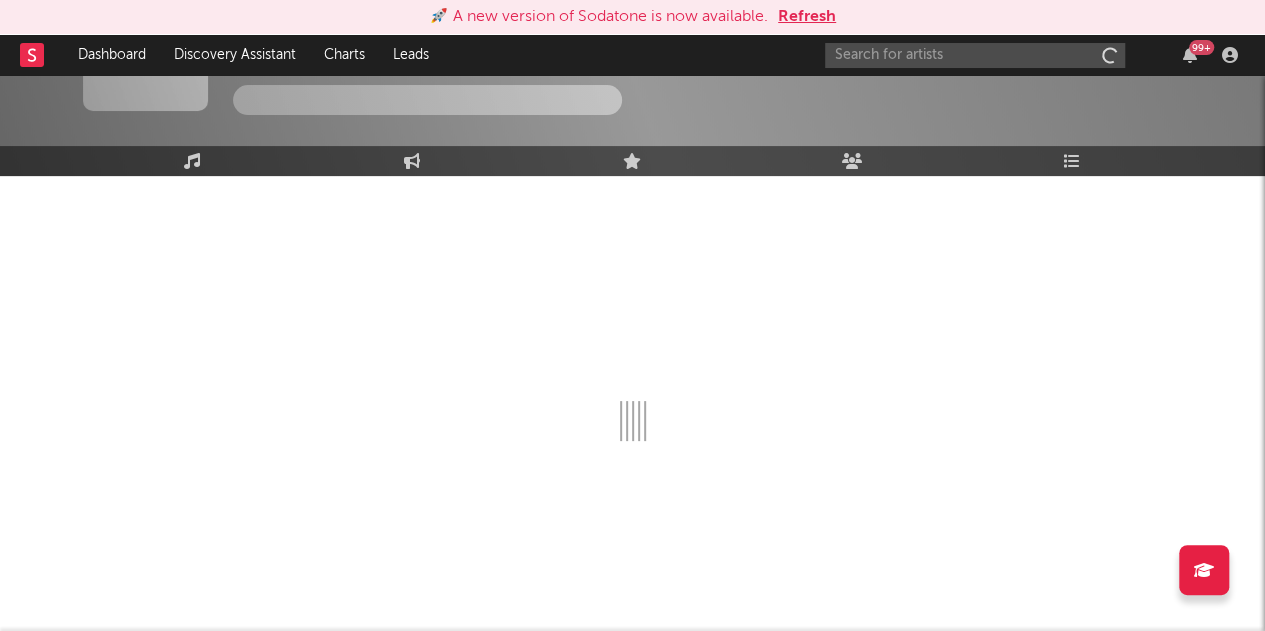 scroll, scrollTop: 98, scrollLeft: 0, axis: vertical 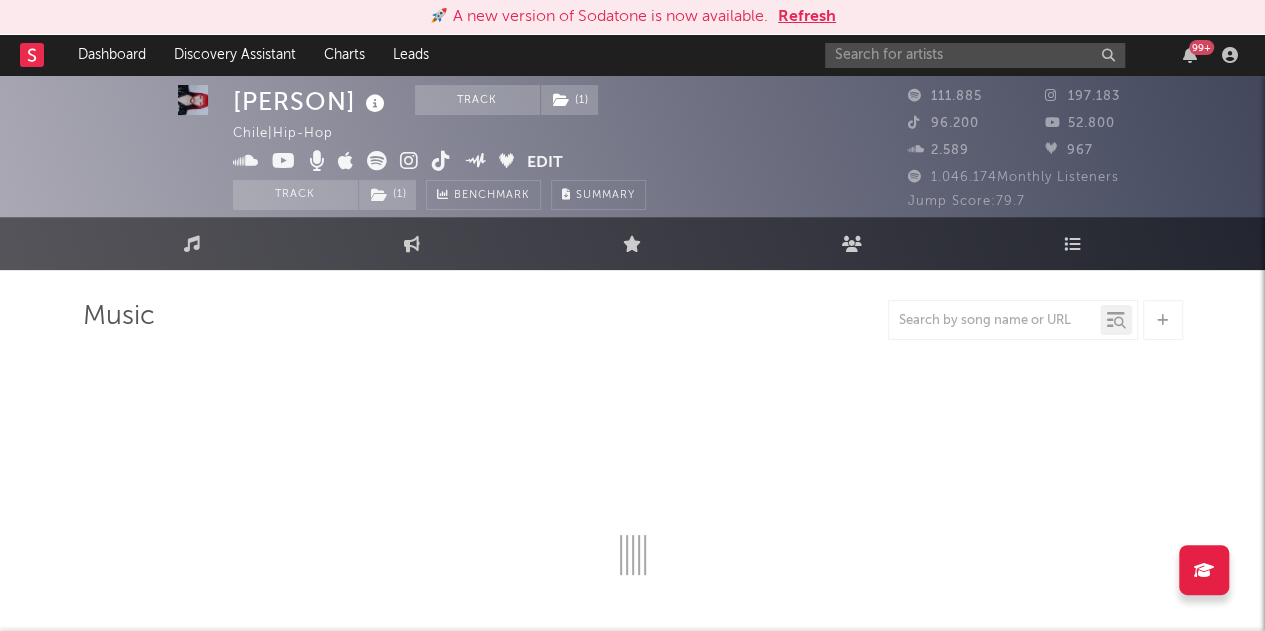 select on "6m" 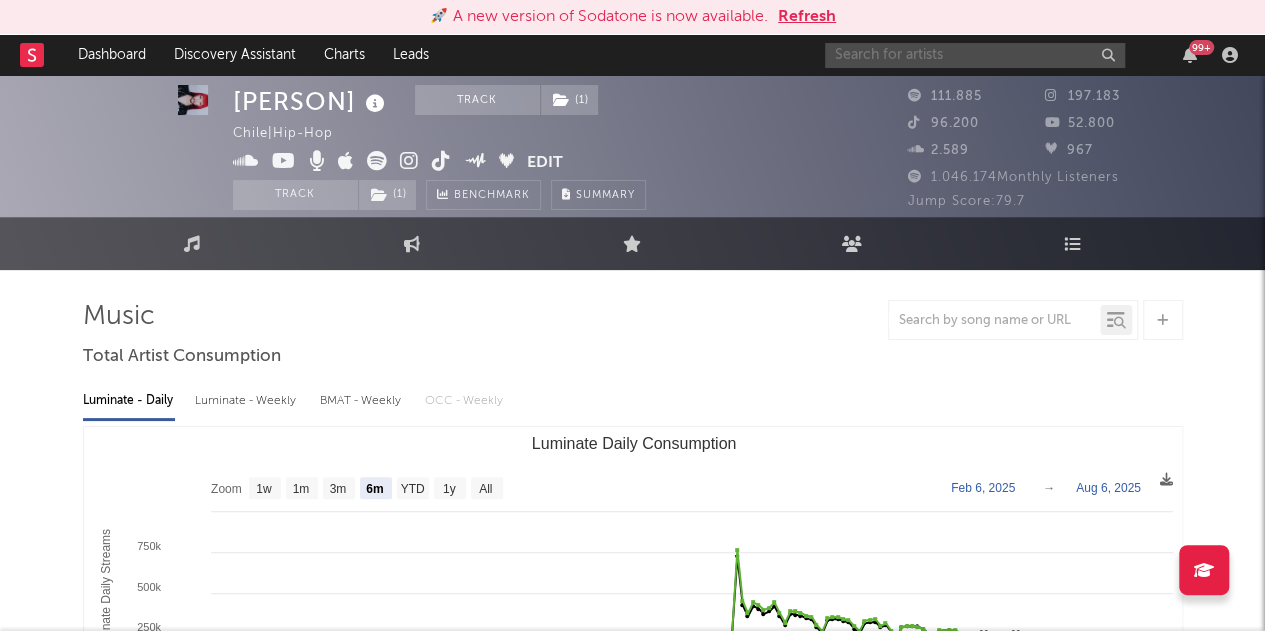click at bounding box center (975, 55) 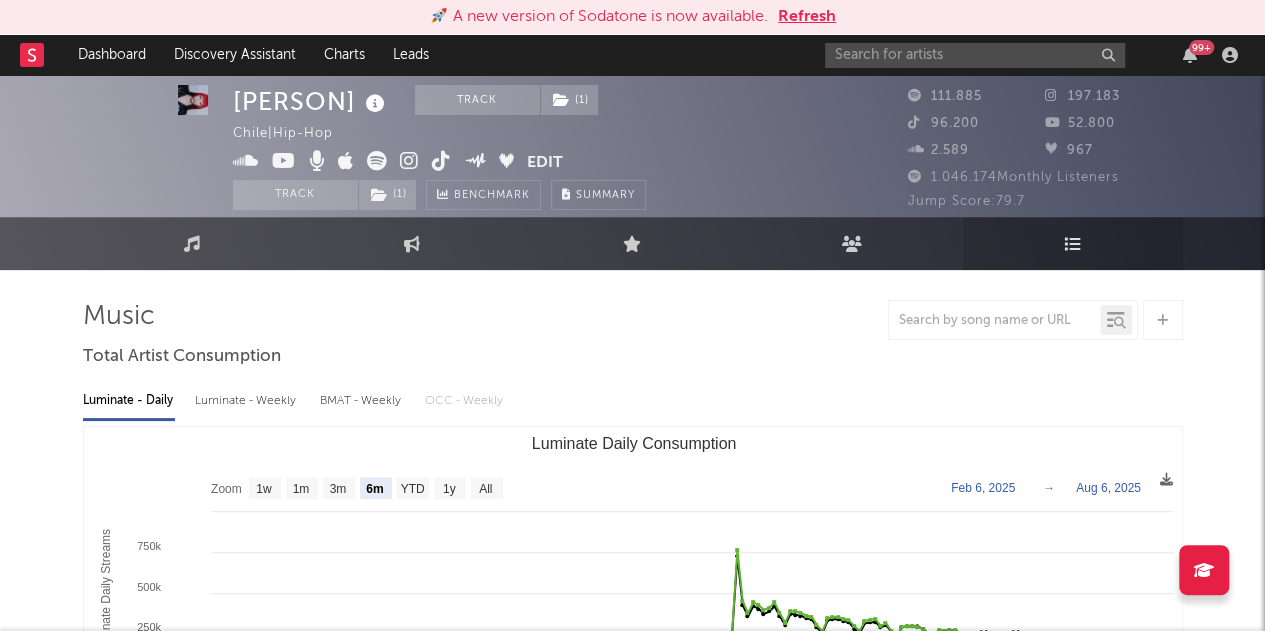 click on "Playlists/Charts" at bounding box center (1073, 243) 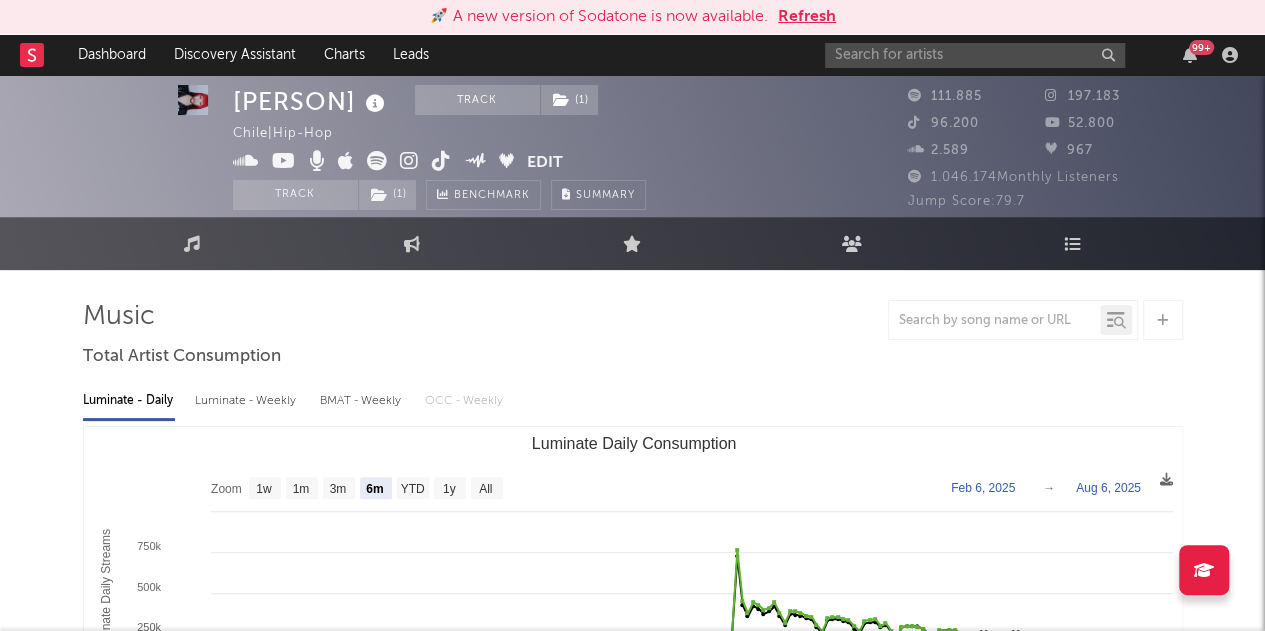 click on "111.885" at bounding box center (945, 96) 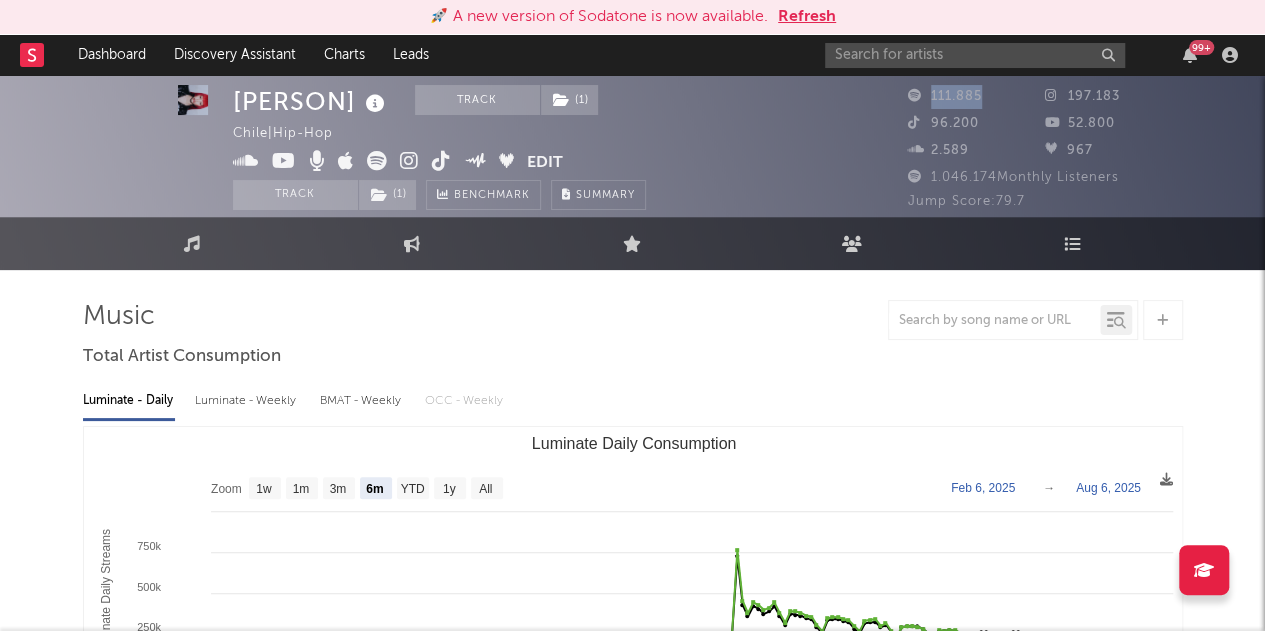 click on "111.885" at bounding box center (945, 96) 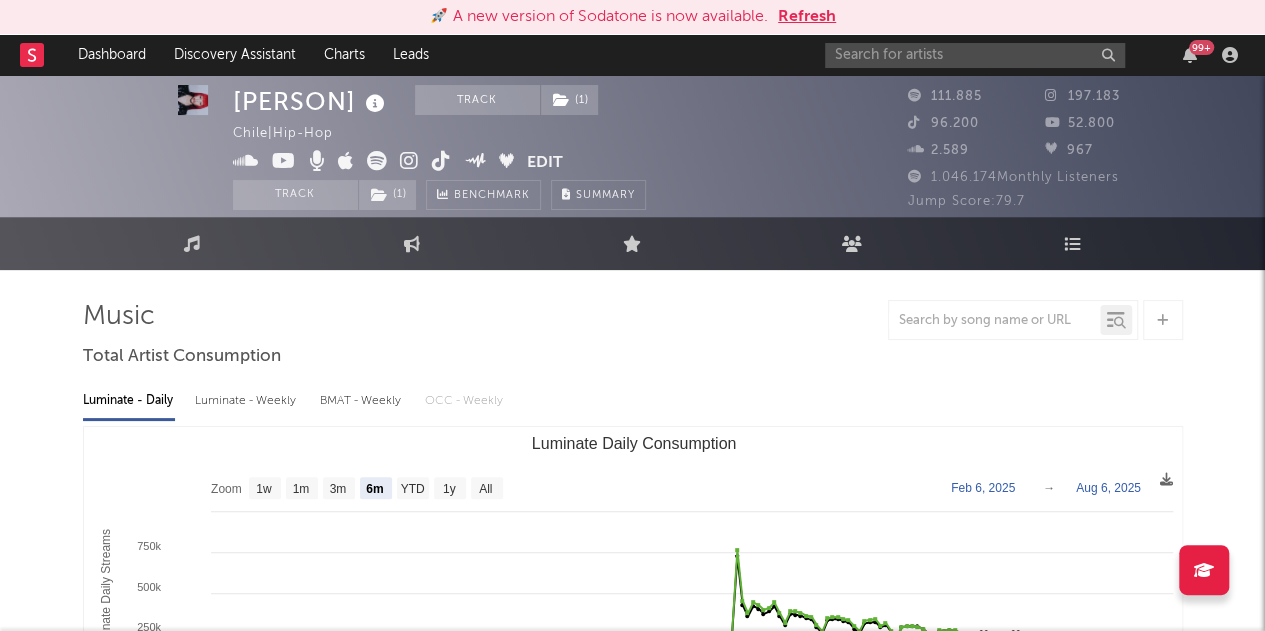 click at bounding box center (918, 95) 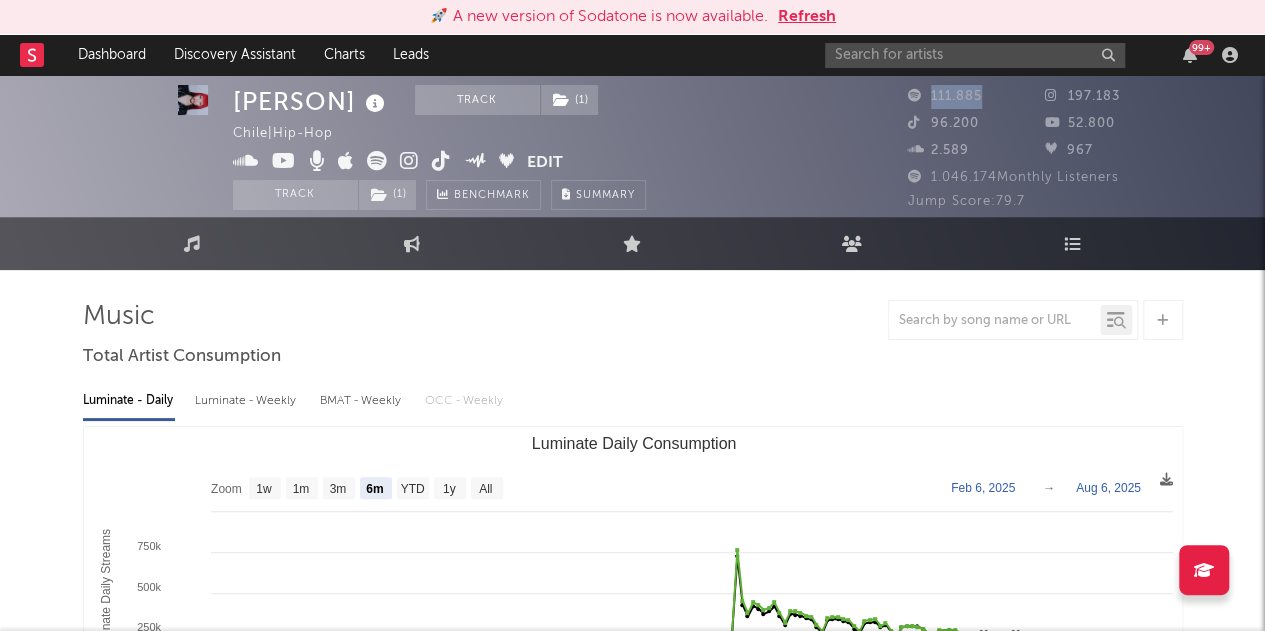 drag, startPoint x: 932, startPoint y: 97, endPoint x: 984, endPoint y: 108, distance: 53.15073 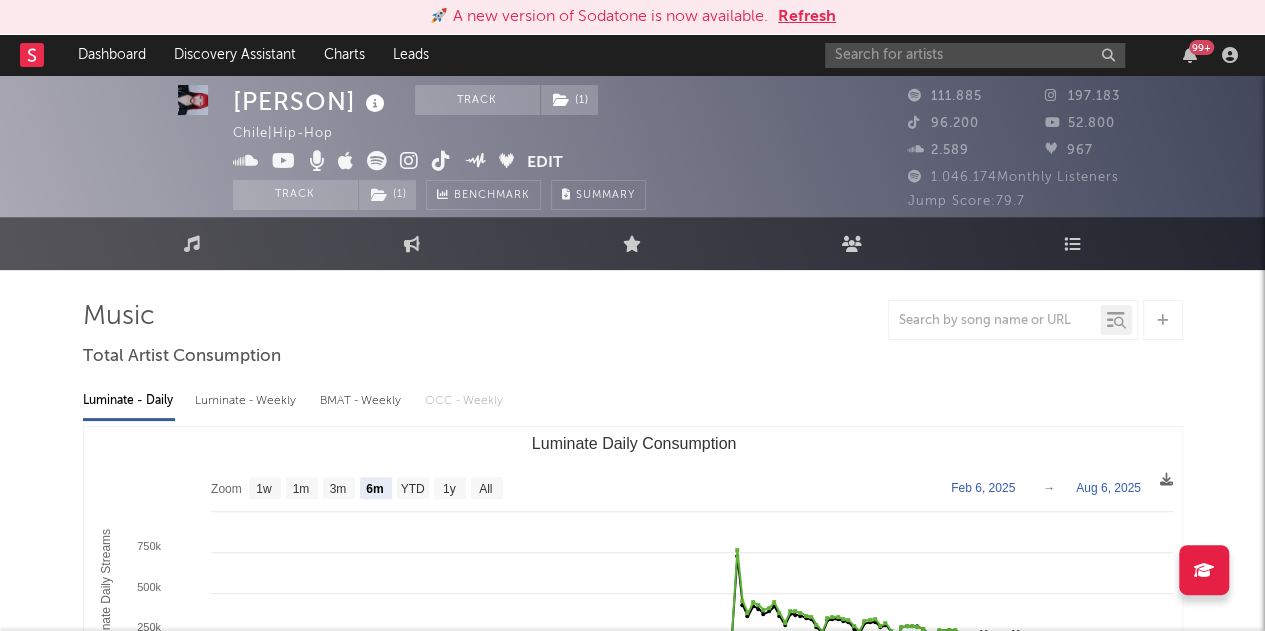 click at bounding box center (918, 95) 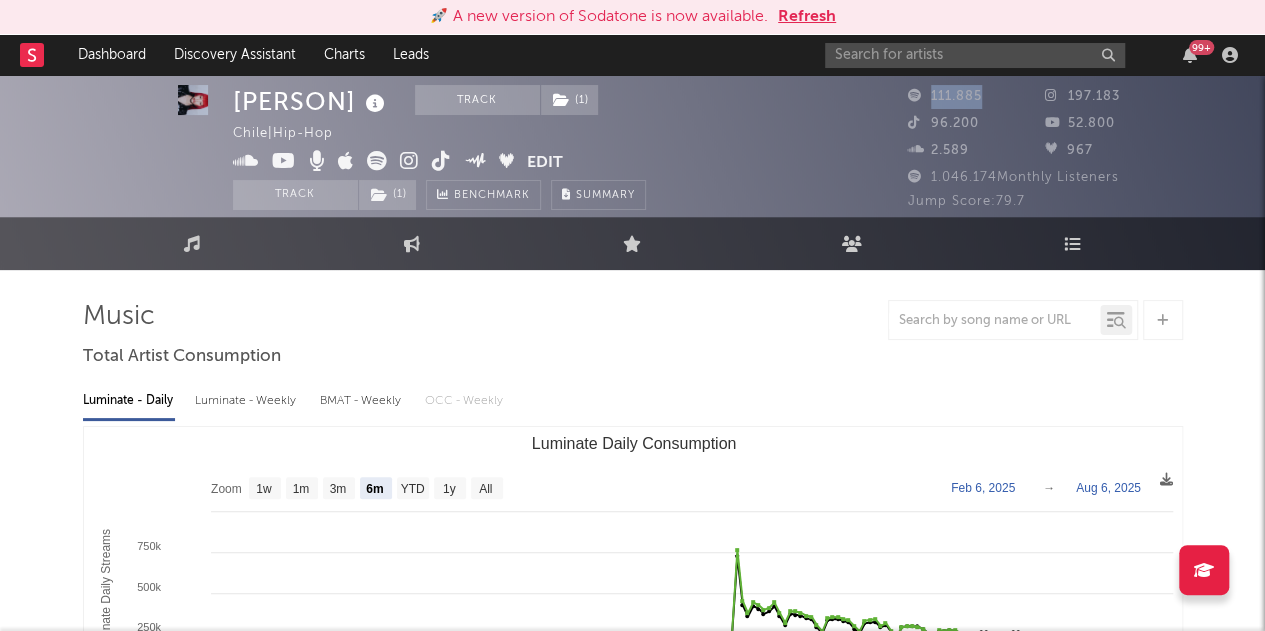 drag, startPoint x: 932, startPoint y: 93, endPoint x: 1014, endPoint y: 107, distance: 83.18654 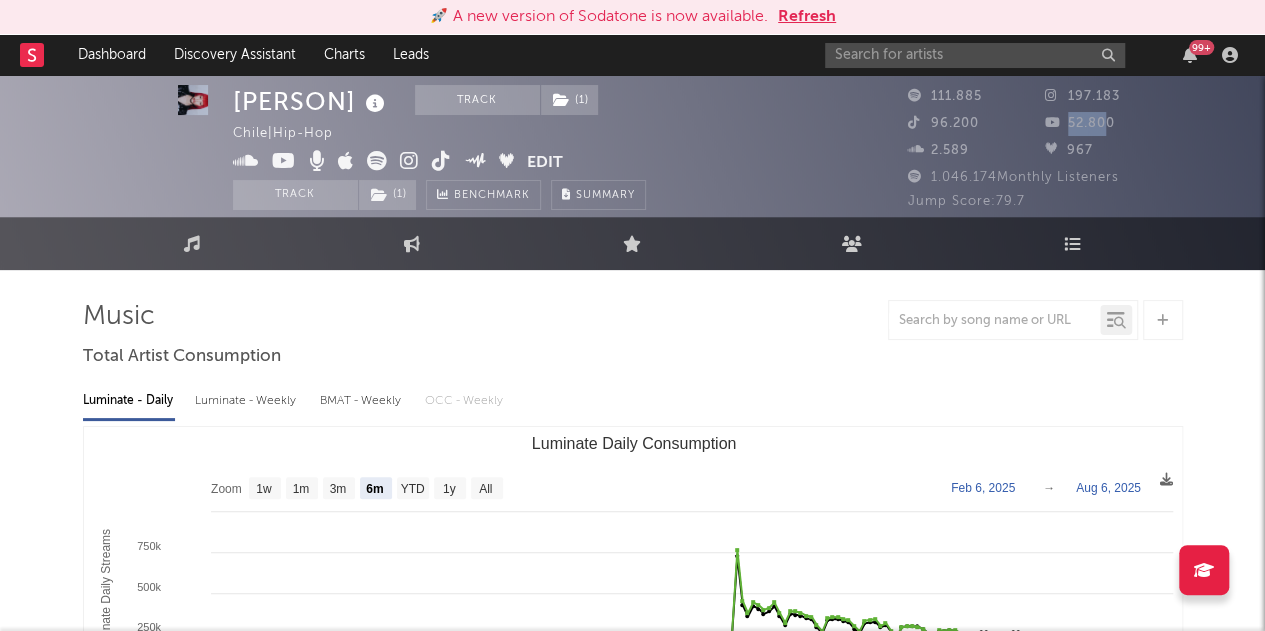drag, startPoint x: 1109, startPoint y: 124, endPoint x: 1040, endPoint y: 126, distance: 69.02898 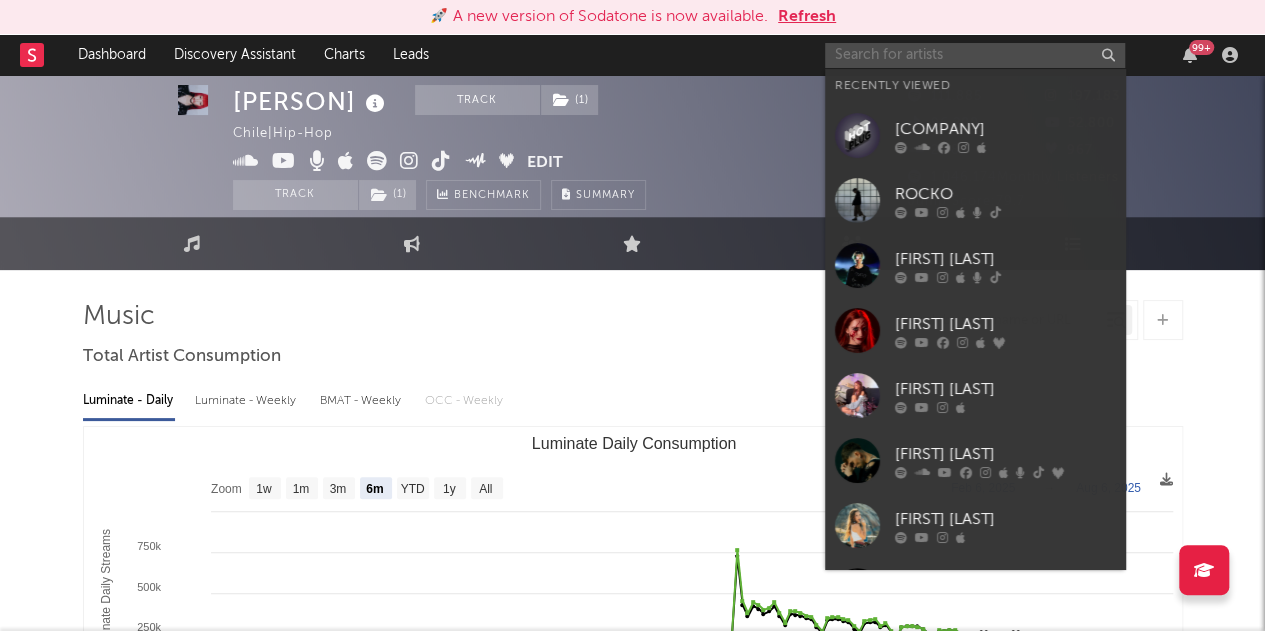 click at bounding box center [975, 55] 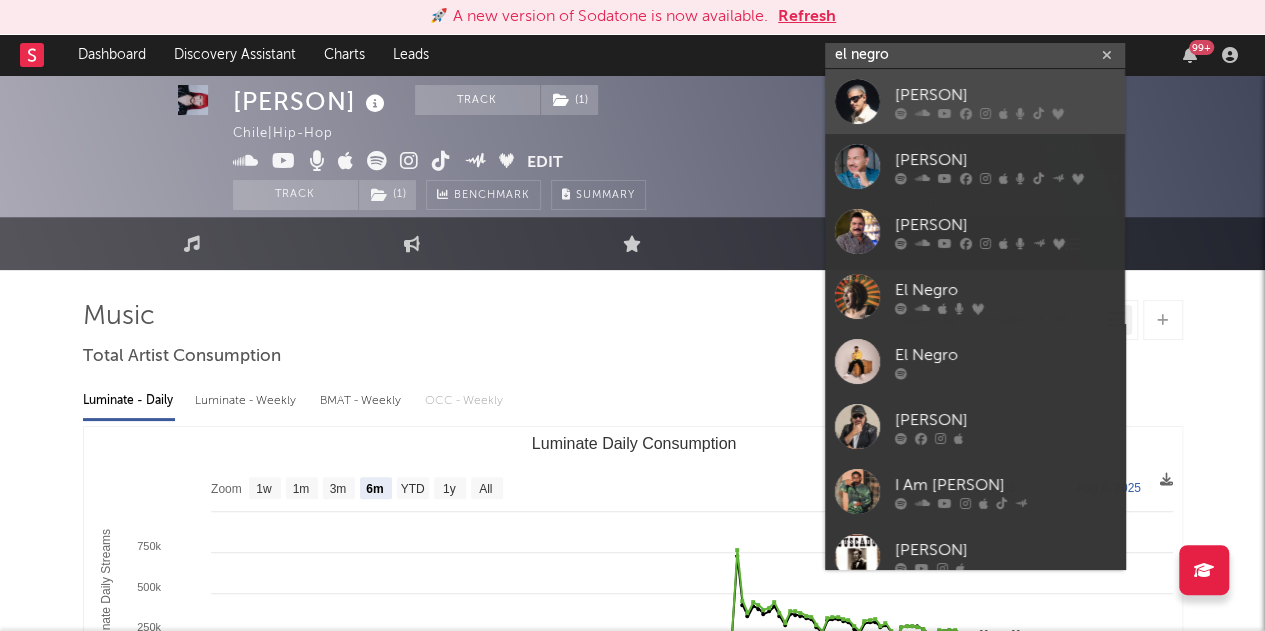 type on "el negro" 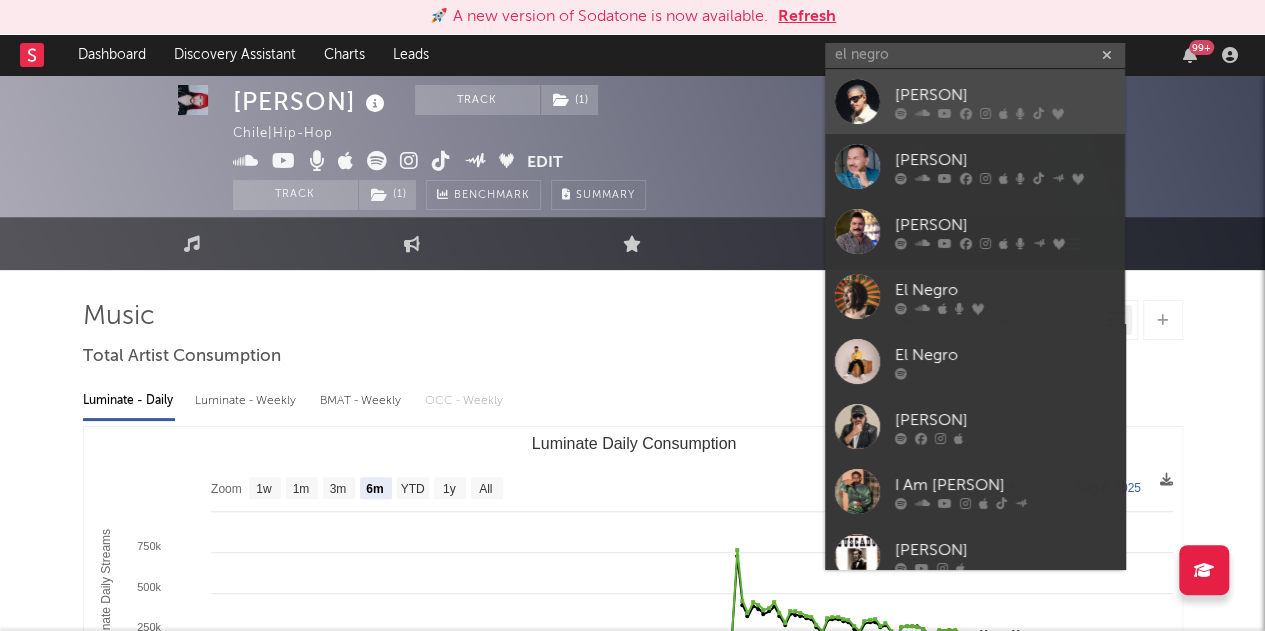click on "[ARTIST]" at bounding box center [1005, 95] 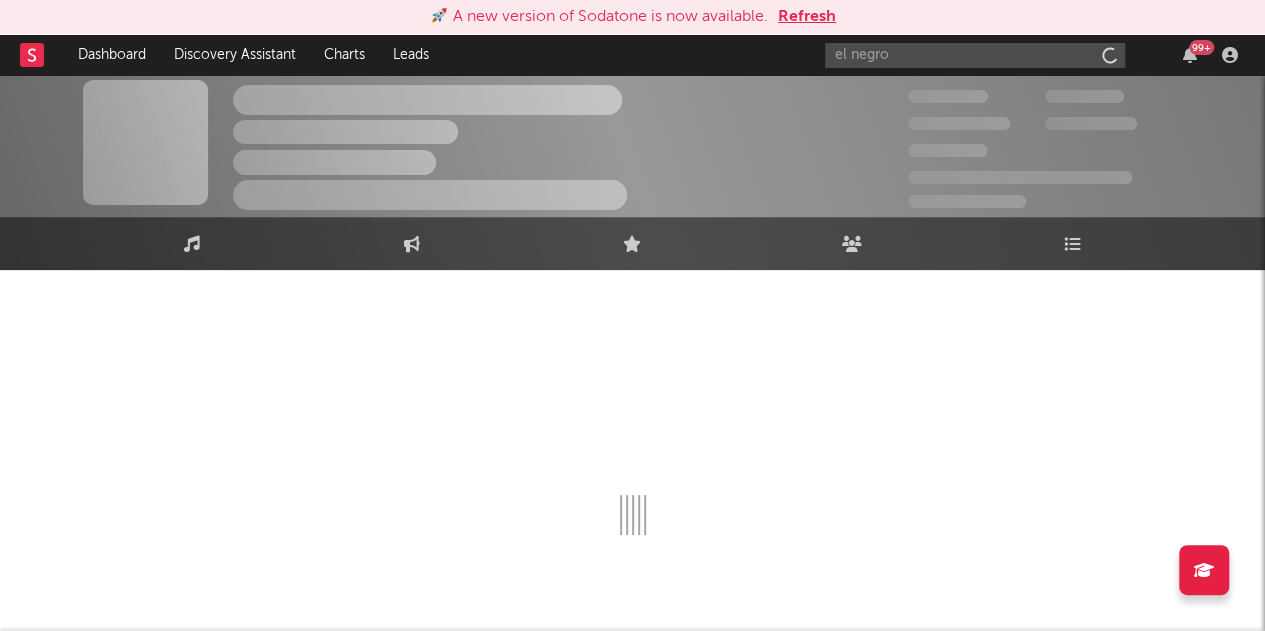 type 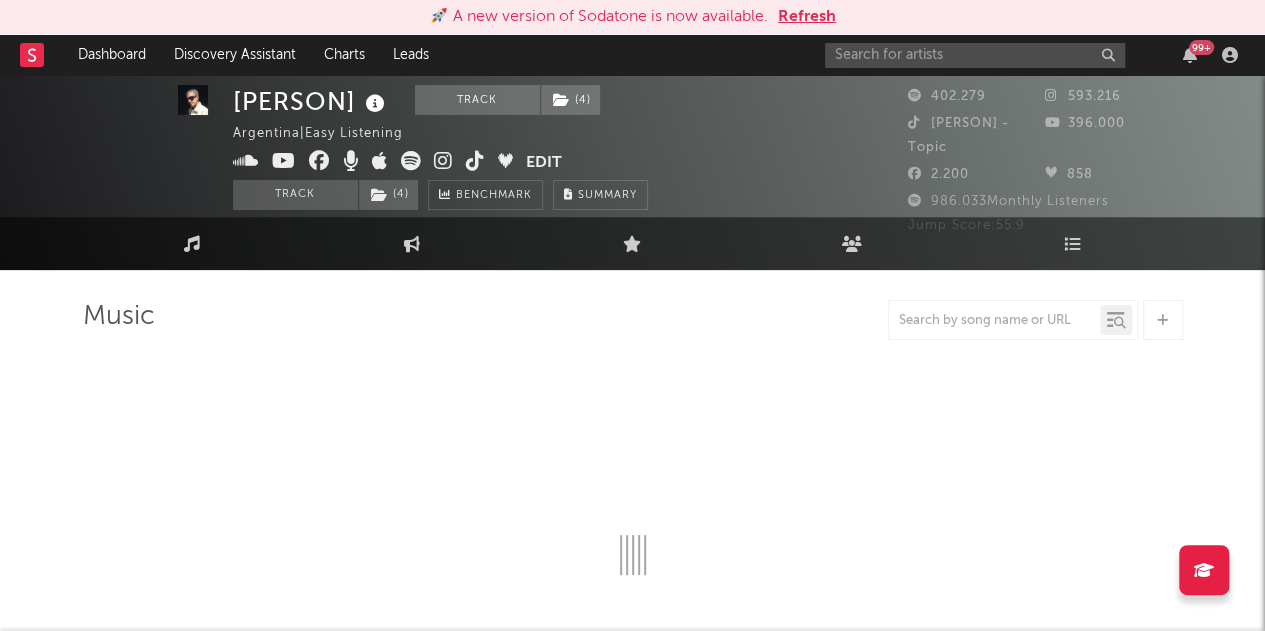 select on "6m" 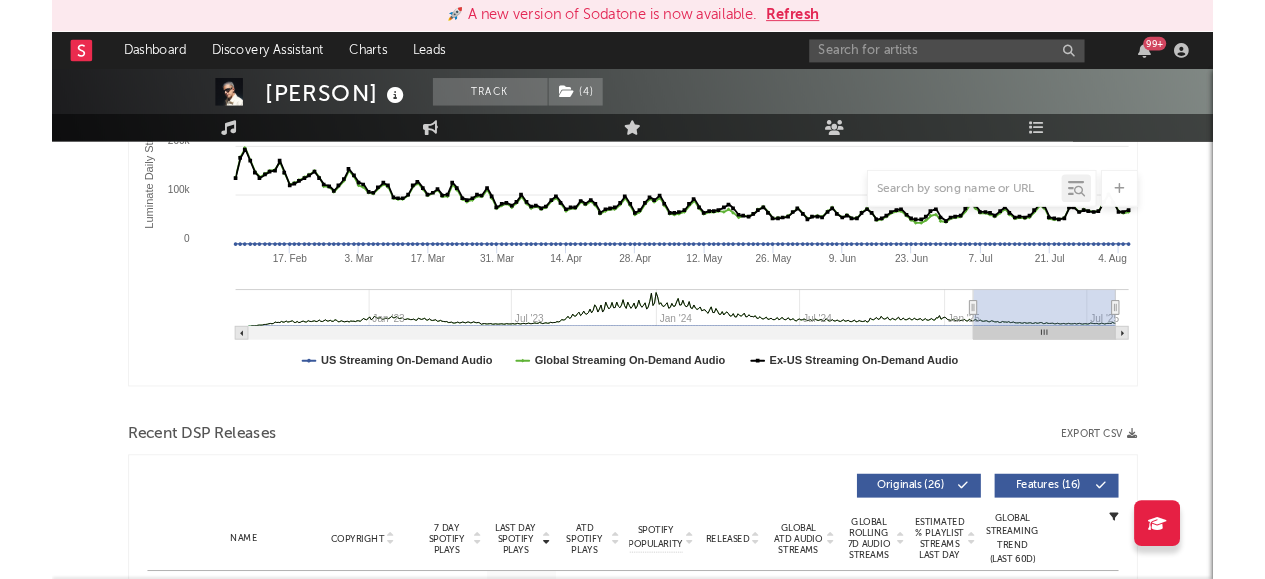 scroll, scrollTop: 0, scrollLeft: 0, axis: both 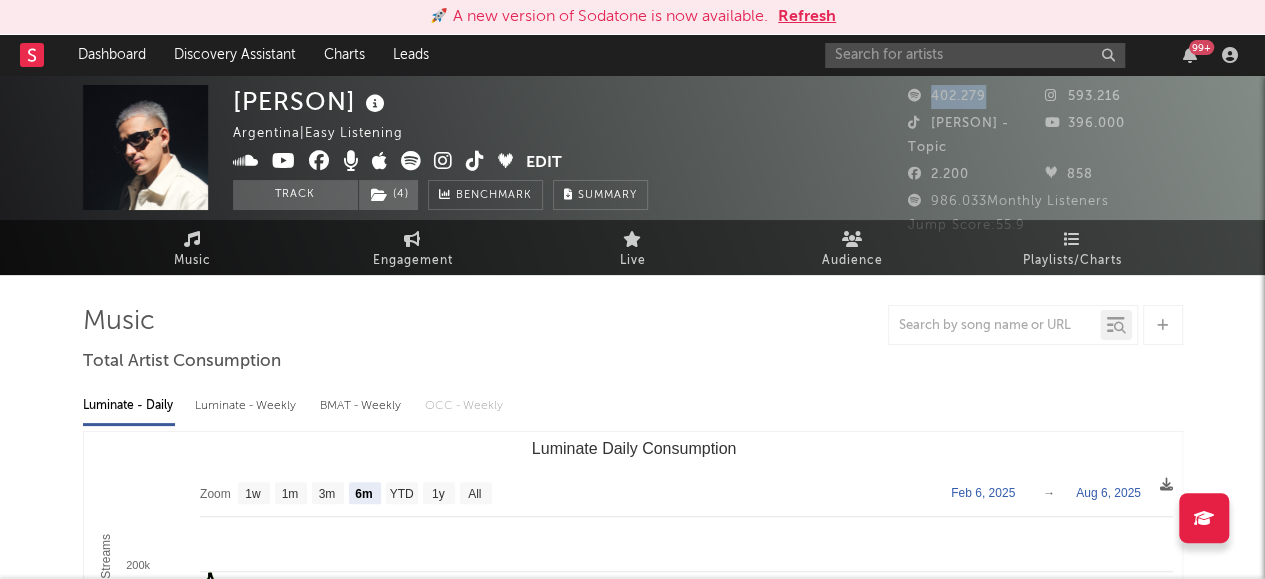 drag, startPoint x: 986, startPoint y: 100, endPoint x: 908, endPoint y: 101, distance: 78.00641 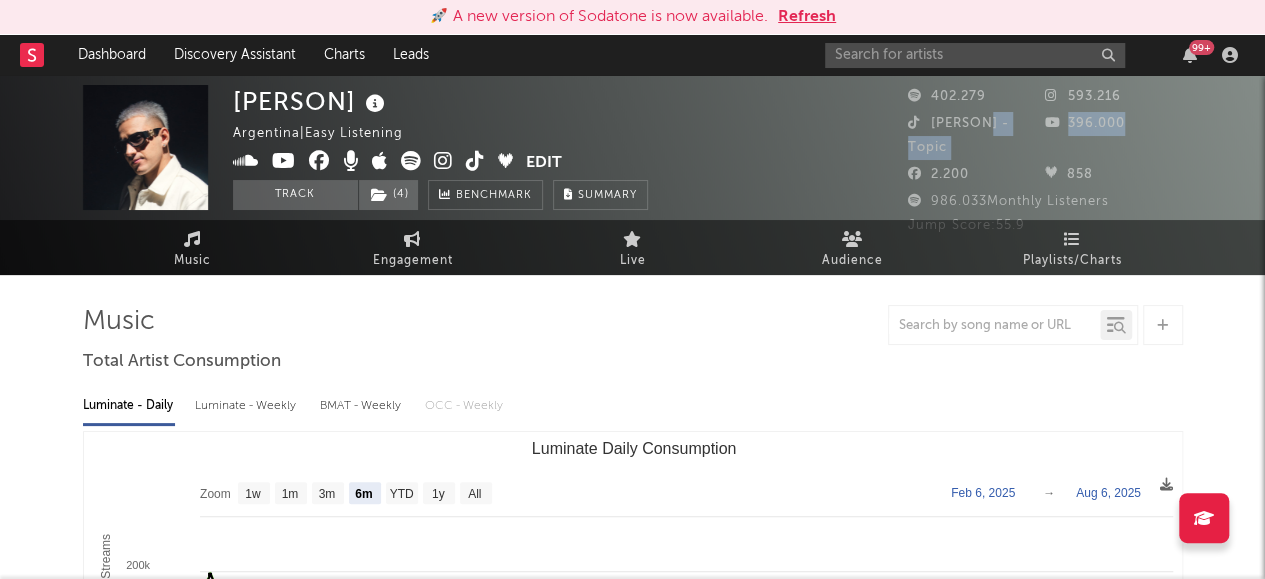drag, startPoint x: 1125, startPoint y: 121, endPoint x: 1040, endPoint y: 119, distance: 85.02353 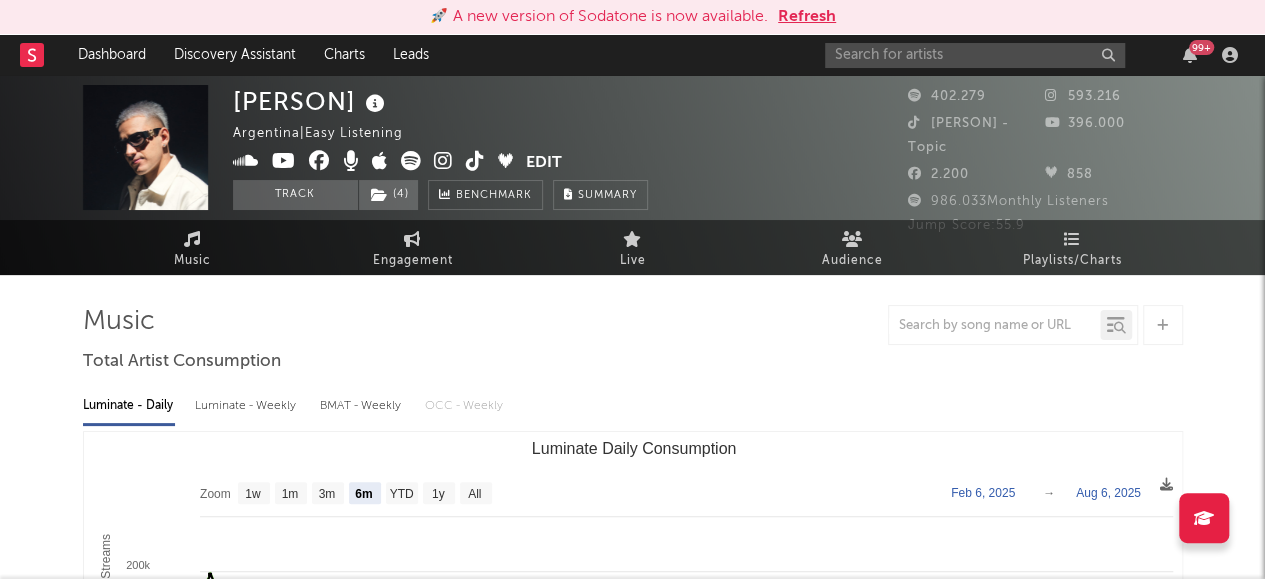 click on "Music Engagement Live Audience Playlists/Charts" at bounding box center [632, 247] 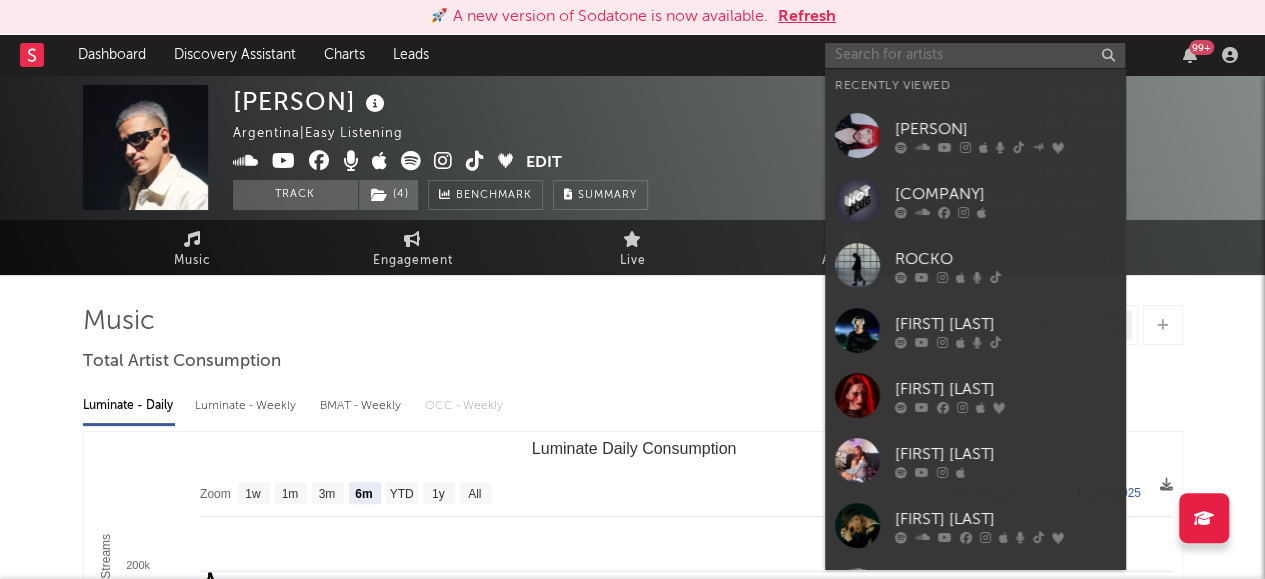 click at bounding box center (975, 55) 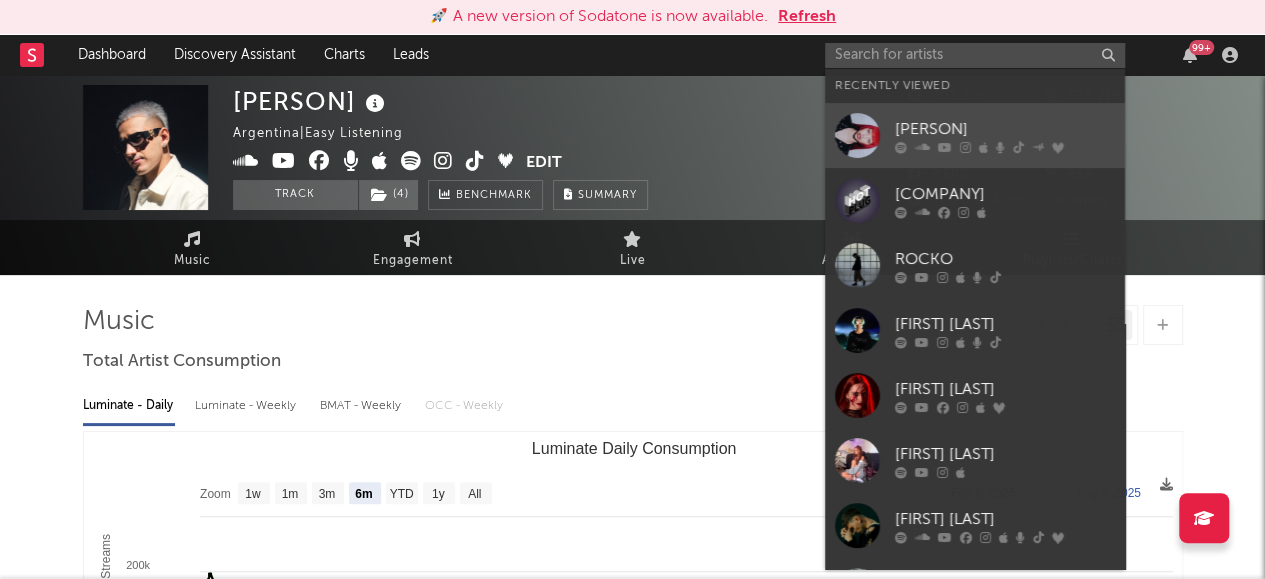 click on "AKRIILA" at bounding box center [975, 135] 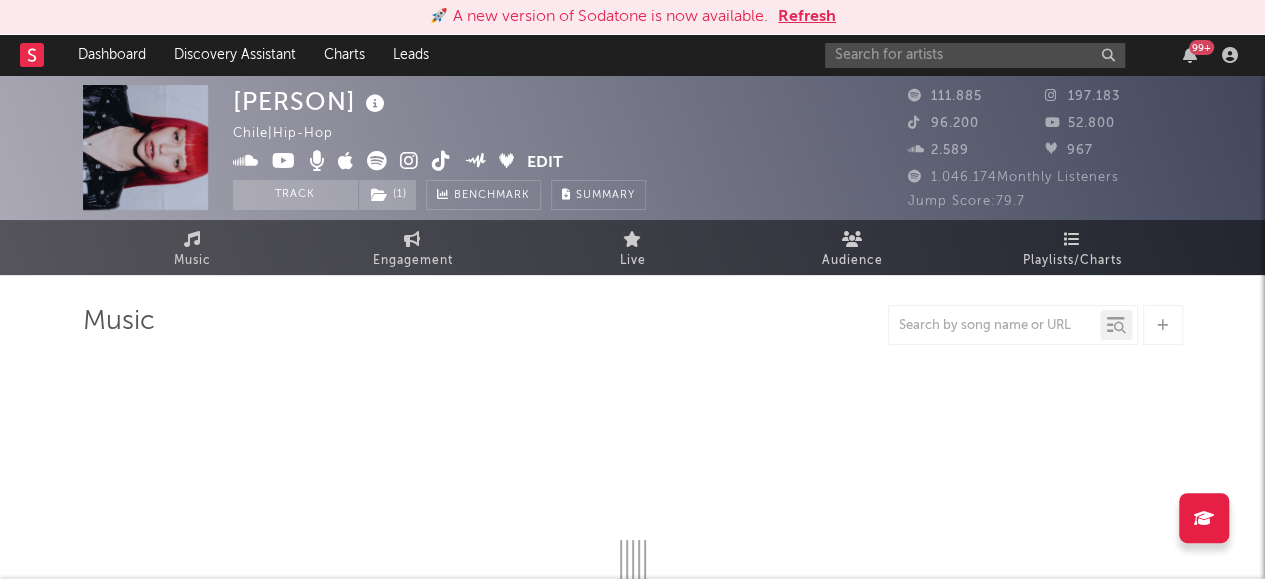 click on "111.885" at bounding box center (945, 96) 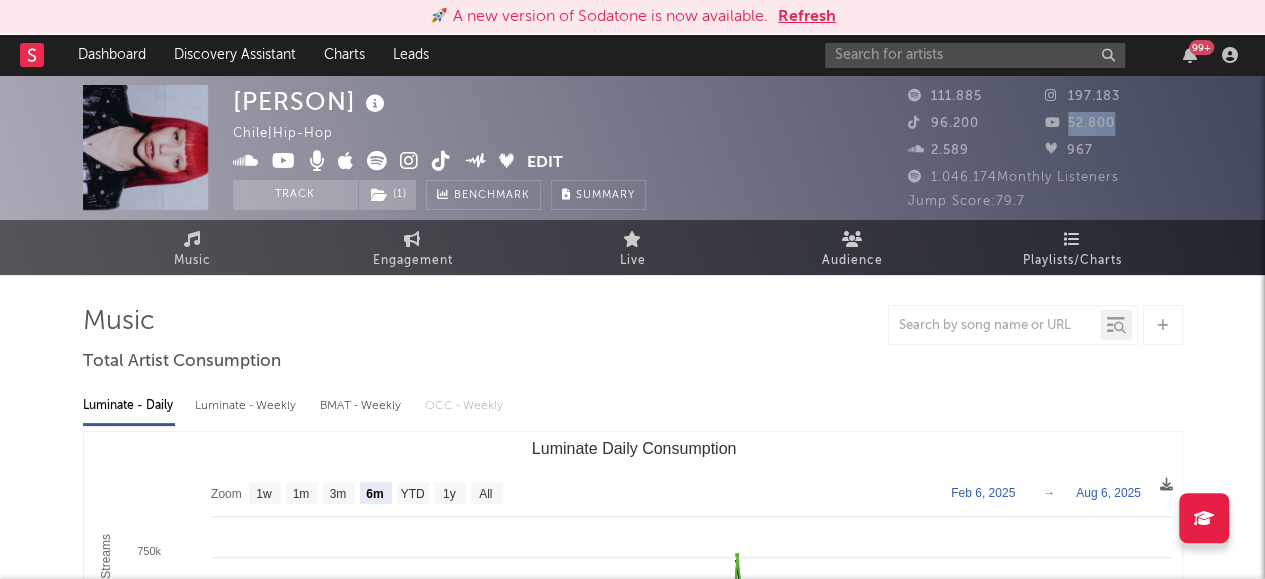 drag, startPoint x: 1116, startPoint y: 127, endPoint x: 1031, endPoint y: 128, distance: 85.00588 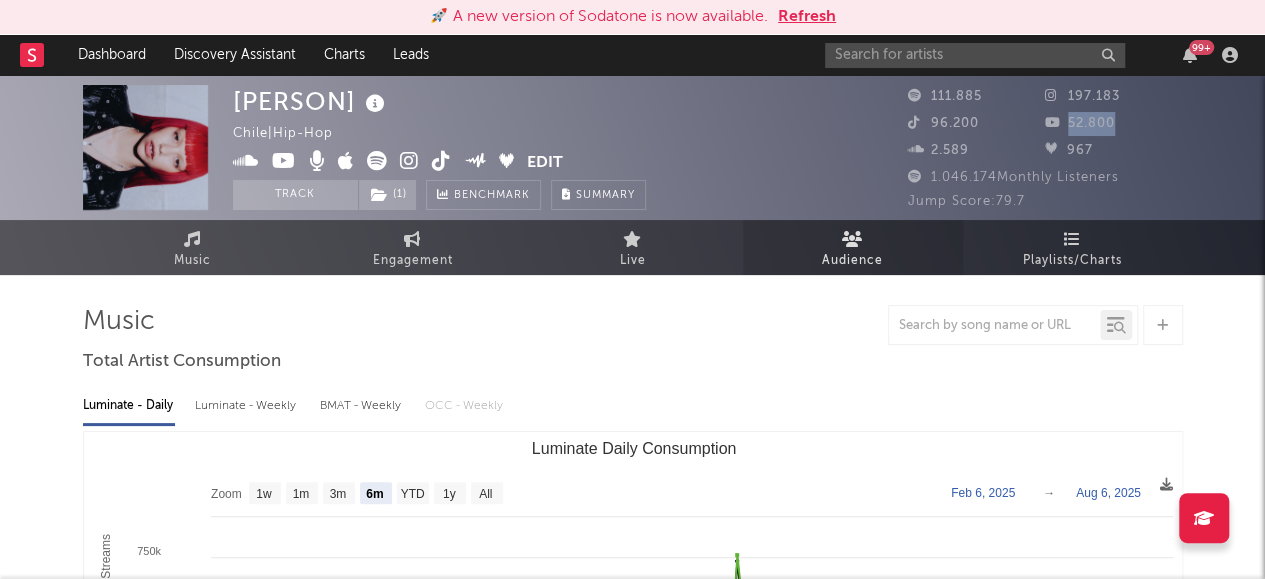 click on "Audience" at bounding box center [852, 261] 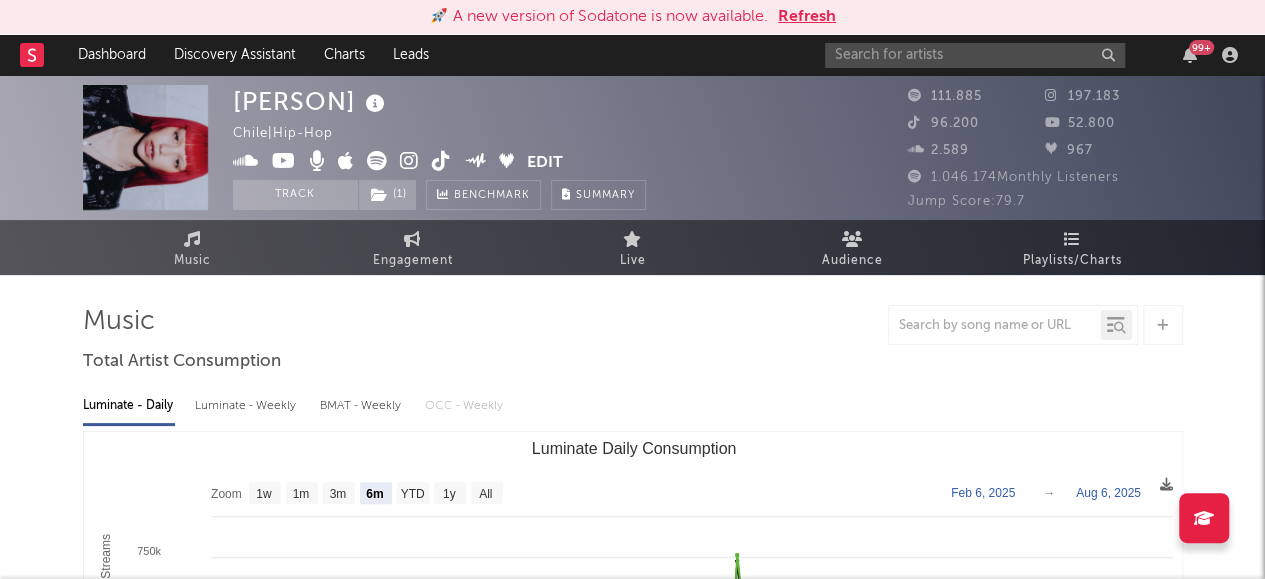 click on "99 +" at bounding box center [1035, 55] 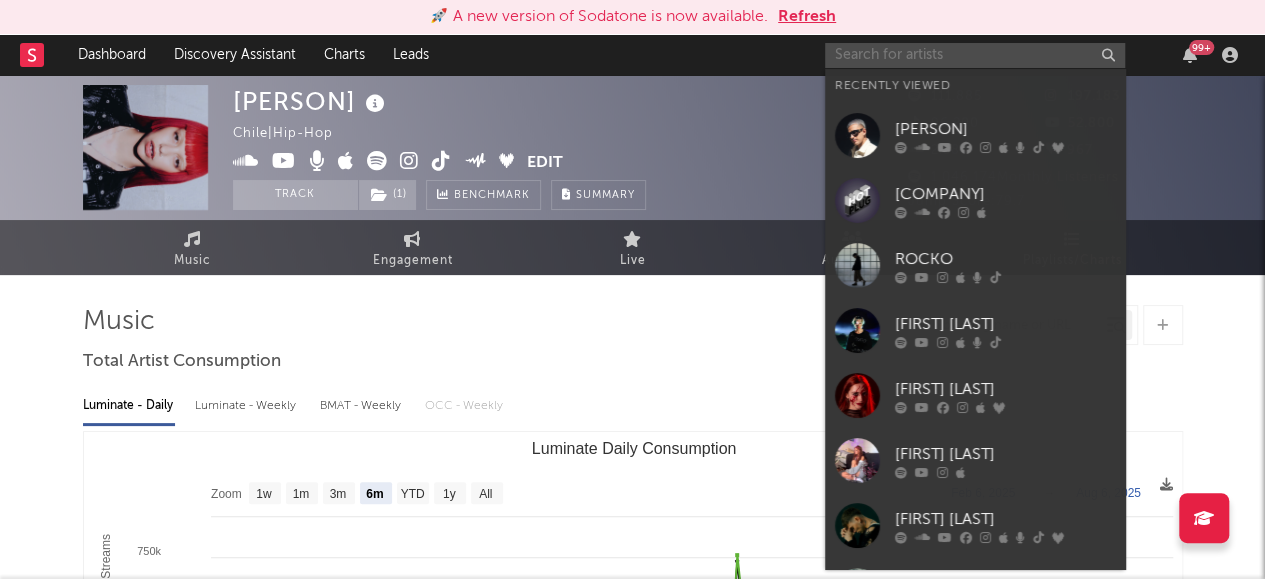 click at bounding box center [975, 55] 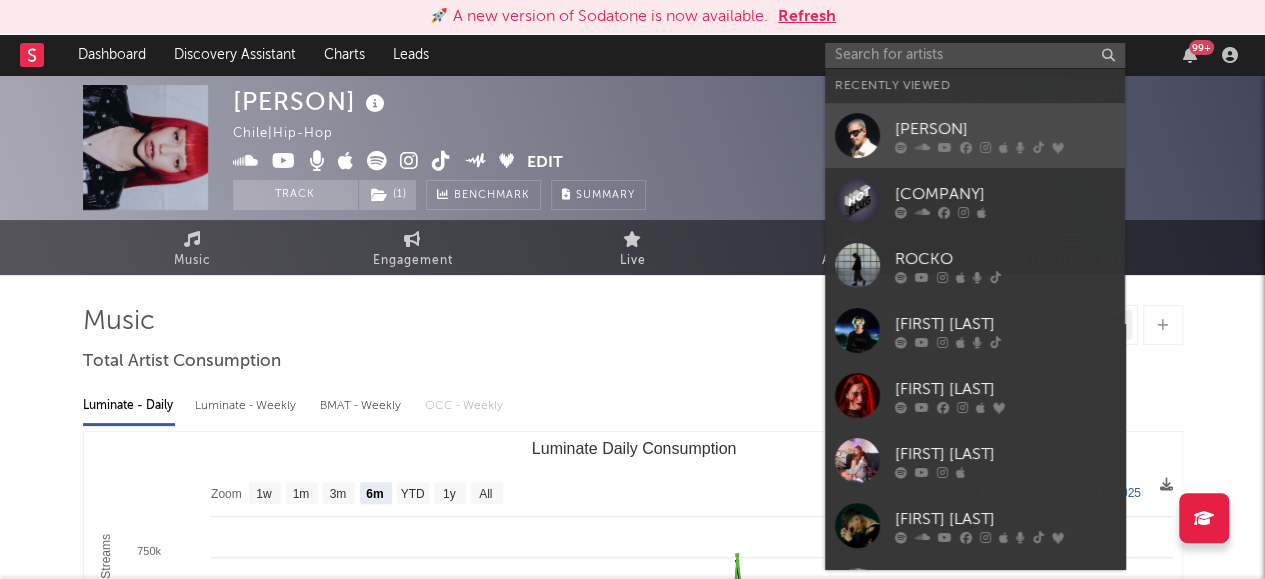click on "[ARTIST]" at bounding box center (1005, 129) 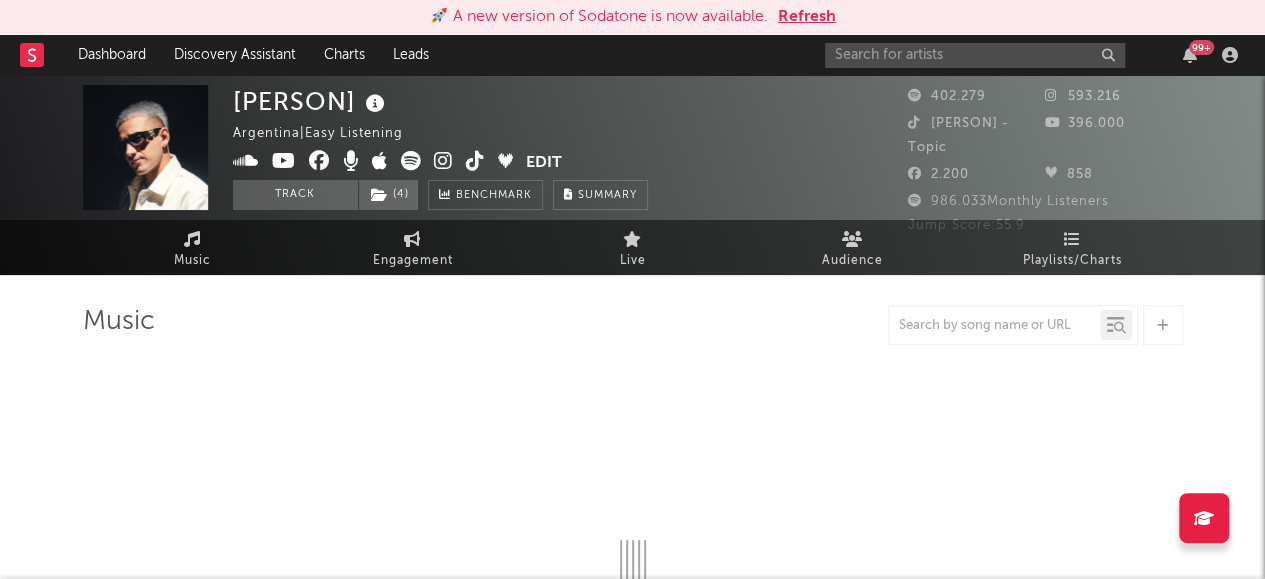 select on "6m" 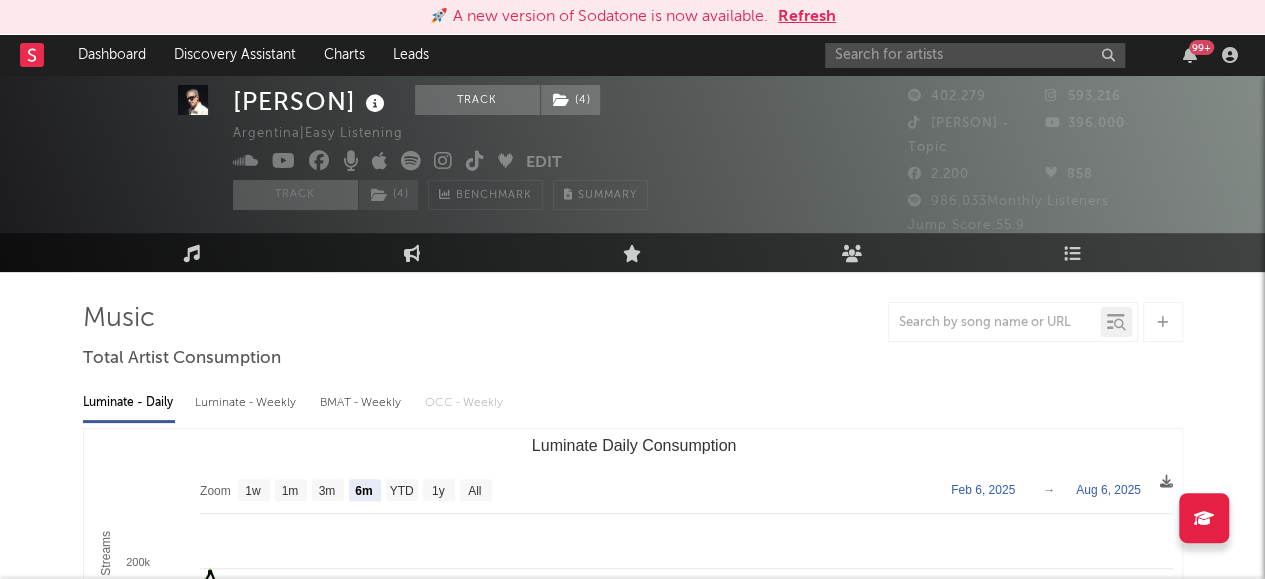 scroll, scrollTop: 0, scrollLeft: 0, axis: both 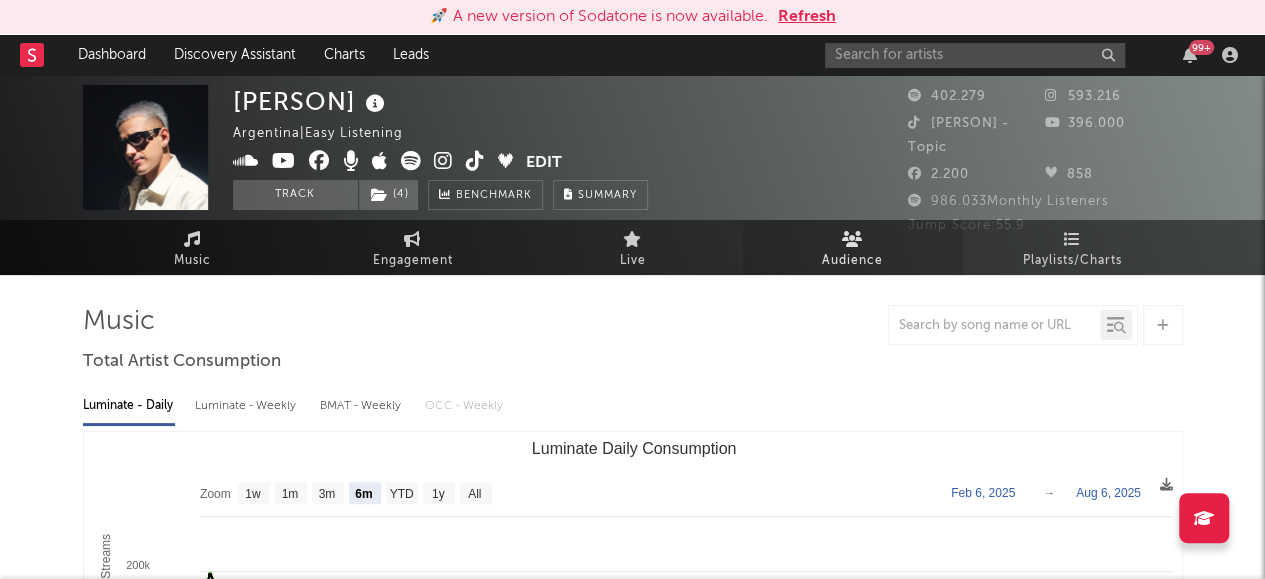 click on "Audience" at bounding box center [852, 261] 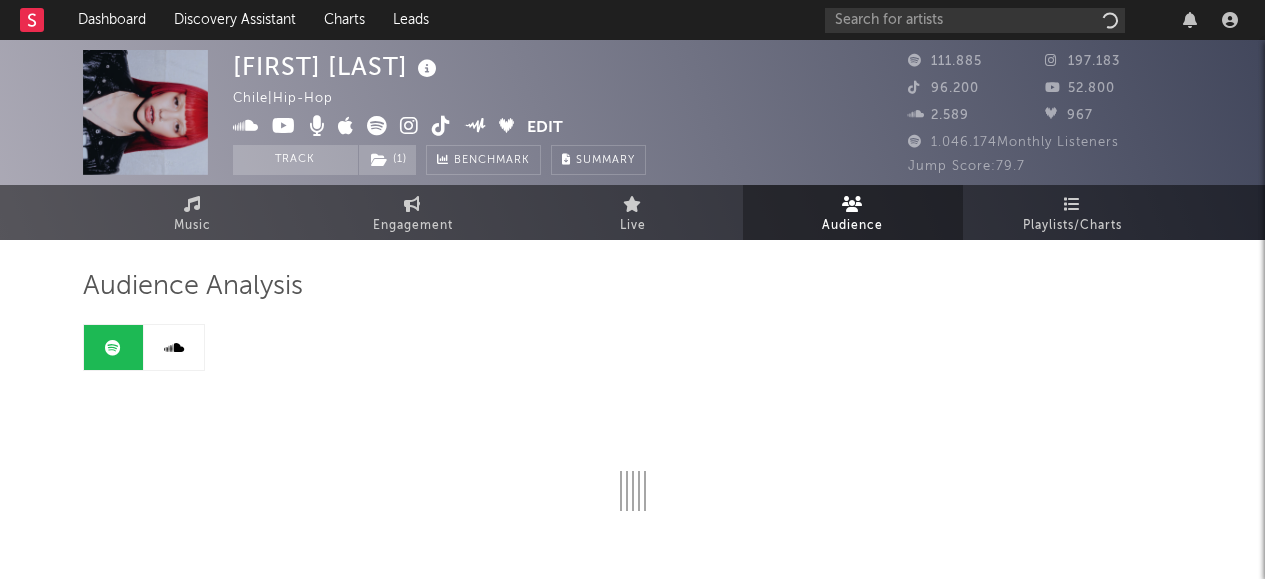 scroll, scrollTop: 0, scrollLeft: 0, axis: both 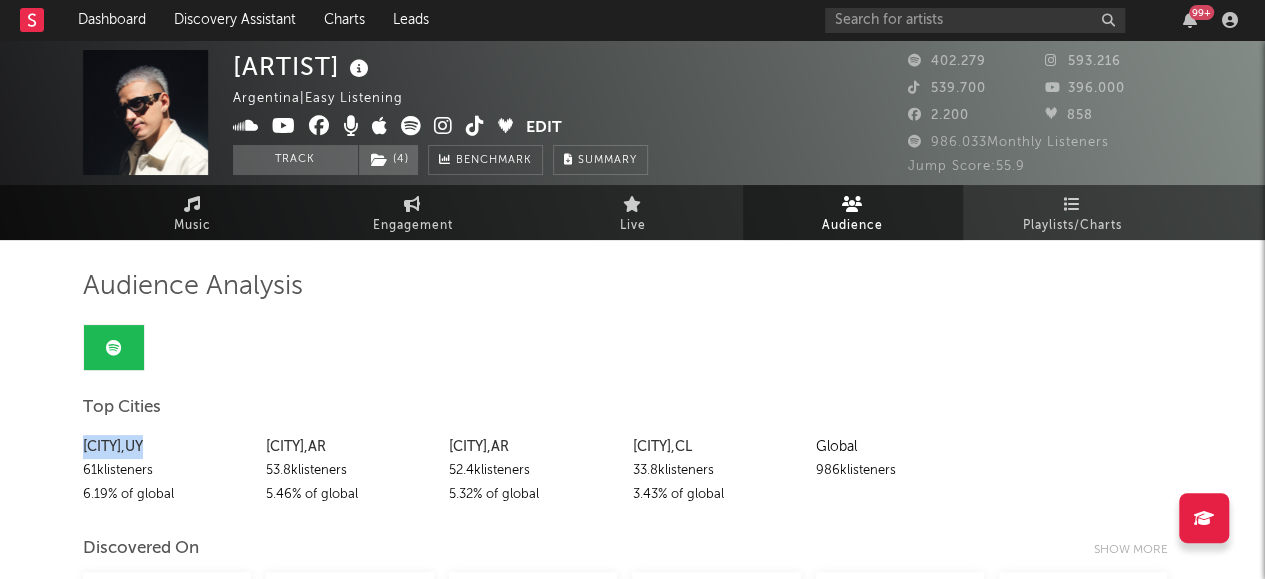 drag, startPoint x: 77, startPoint y: 451, endPoint x: 190, endPoint y: 443, distance: 113.28283 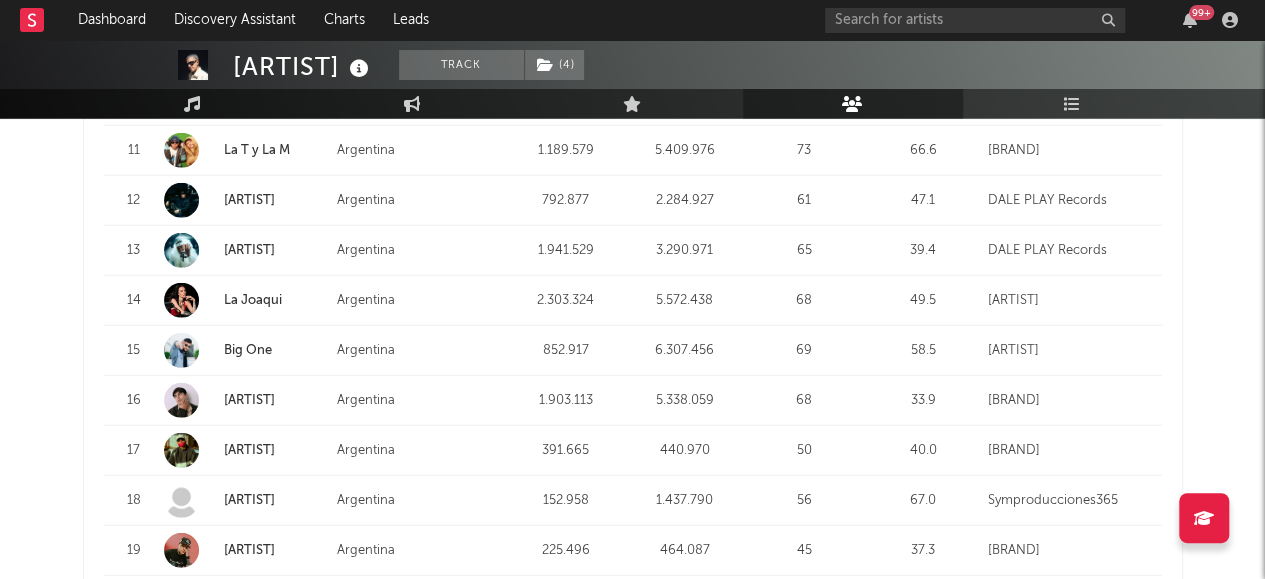 scroll, scrollTop: 2757, scrollLeft: 0, axis: vertical 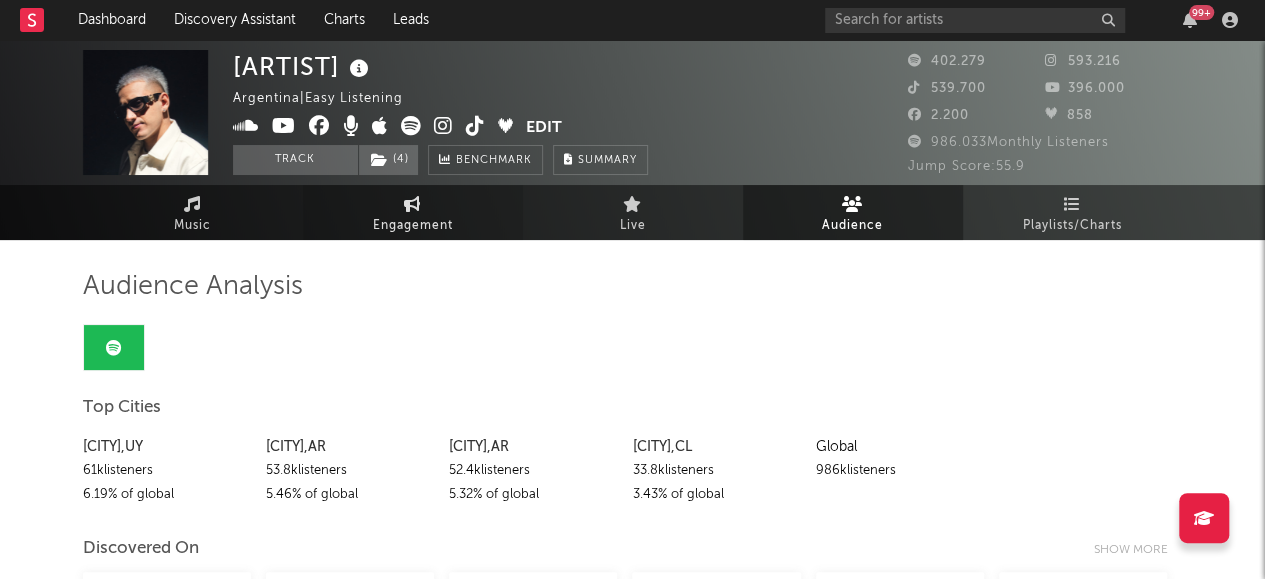 click at bounding box center [412, 204] 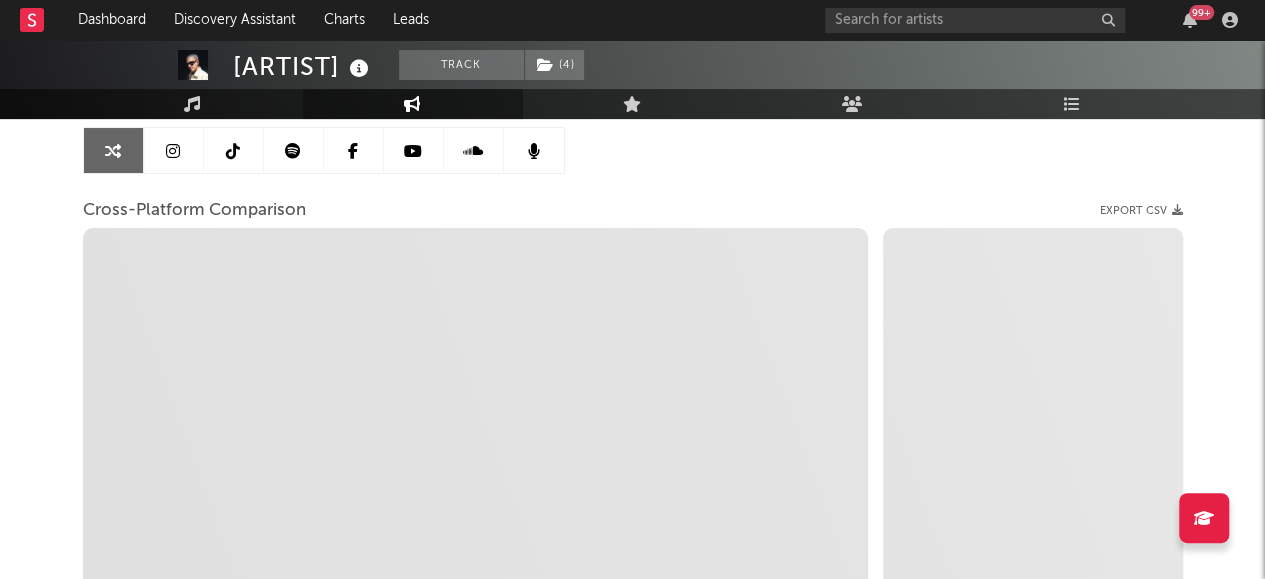 scroll, scrollTop: 70, scrollLeft: 0, axis: vertical 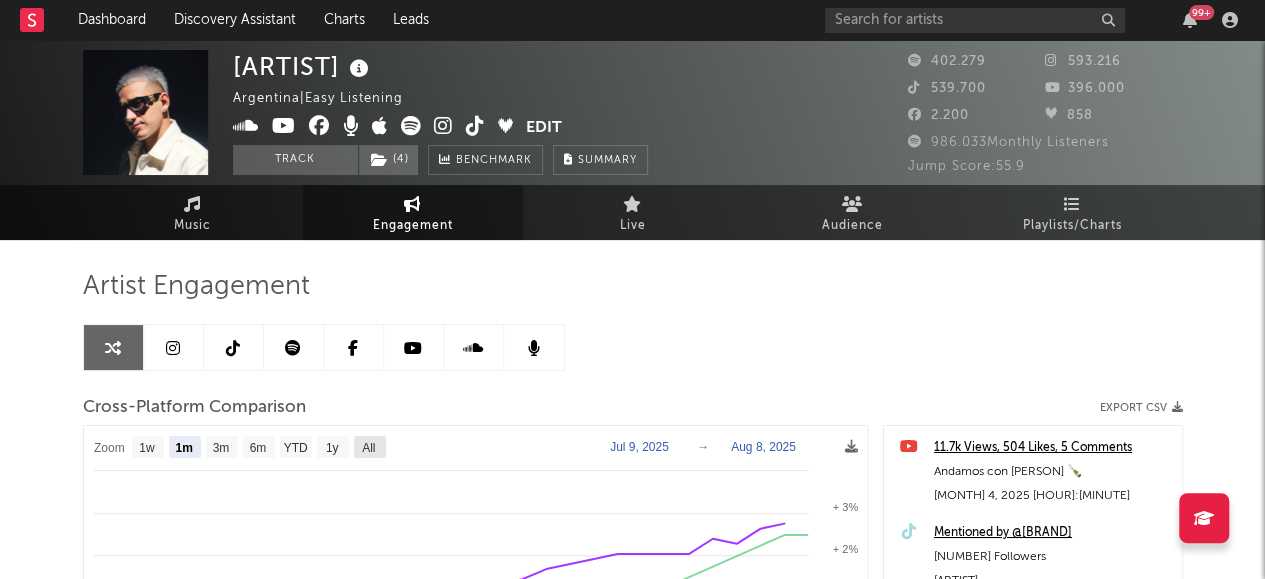 click on "All" 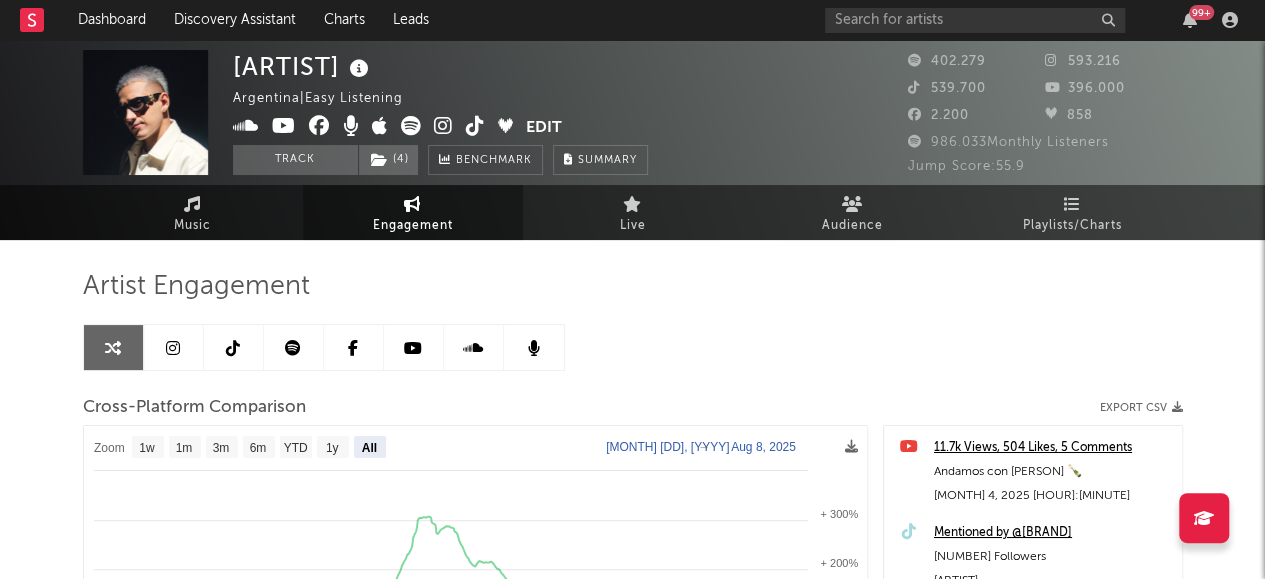 select on "All" 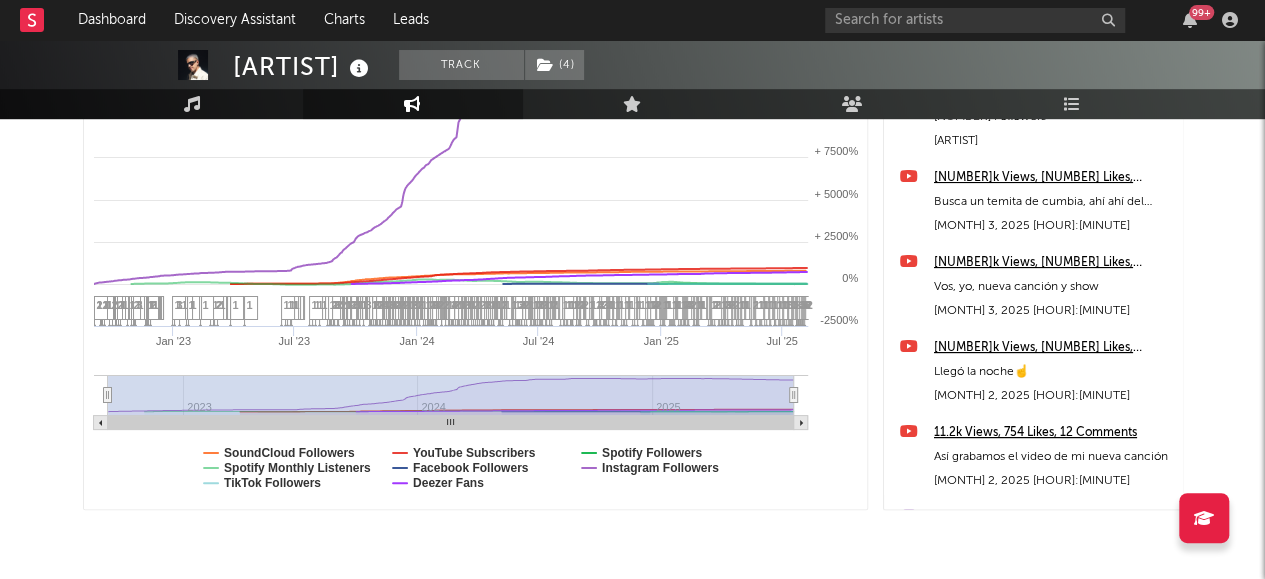 scroll, scrollTop: 413, scrollLeft: 0, axis: vertical 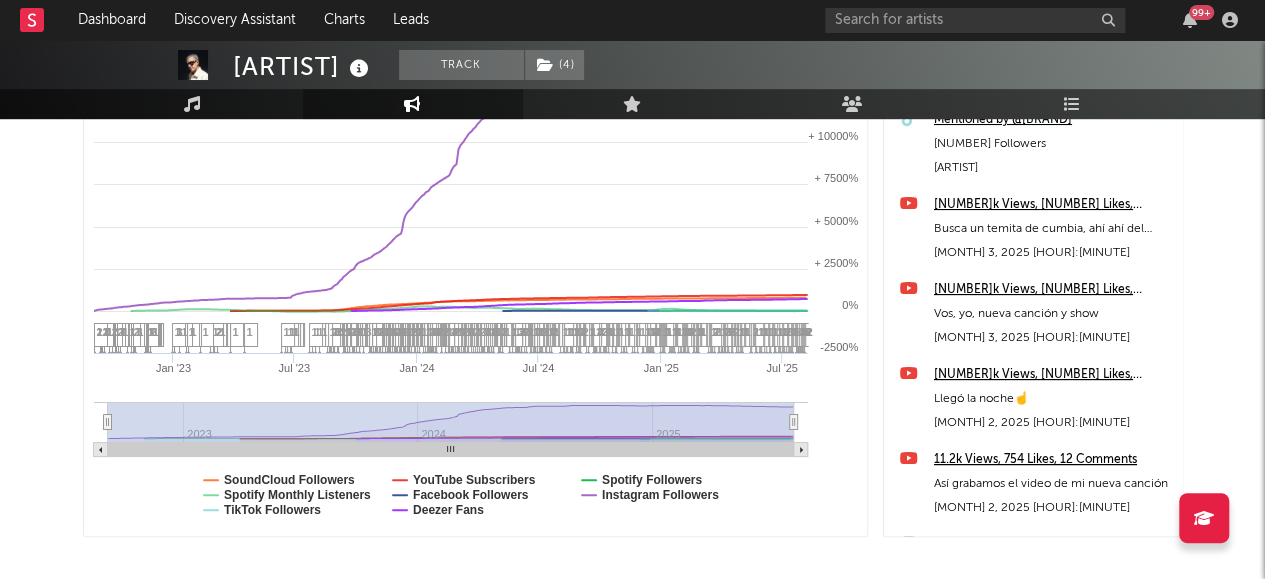 drag, startPoint x: 749, startPoint y: 449, endPoint x: 619, endPoint y: 483, distance: 134.37262 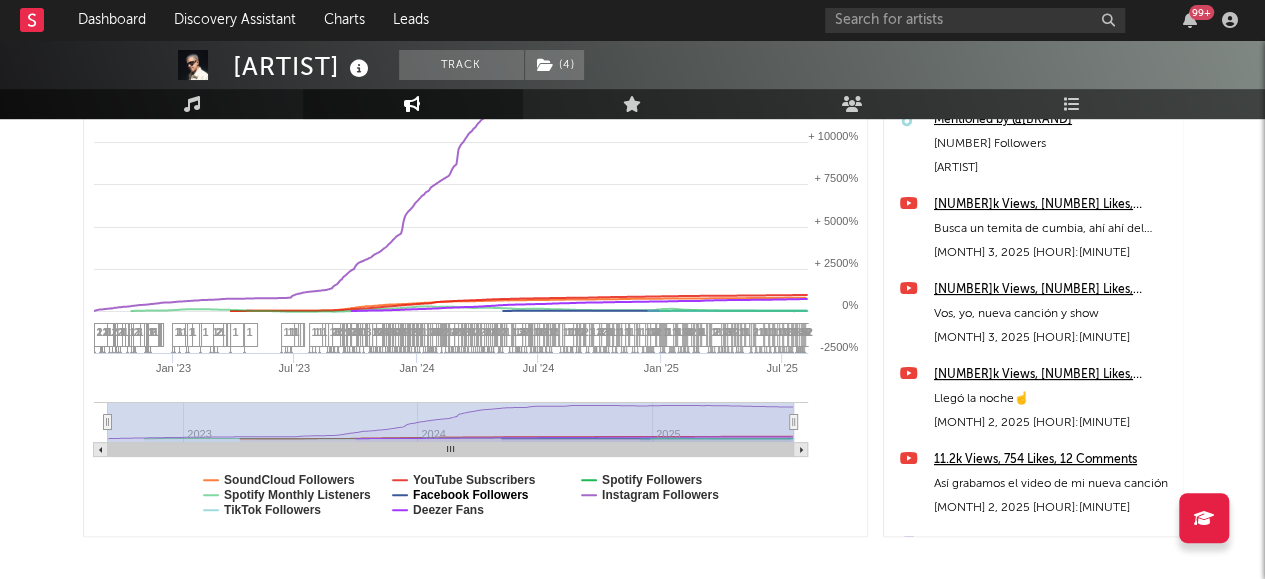 select on "All" 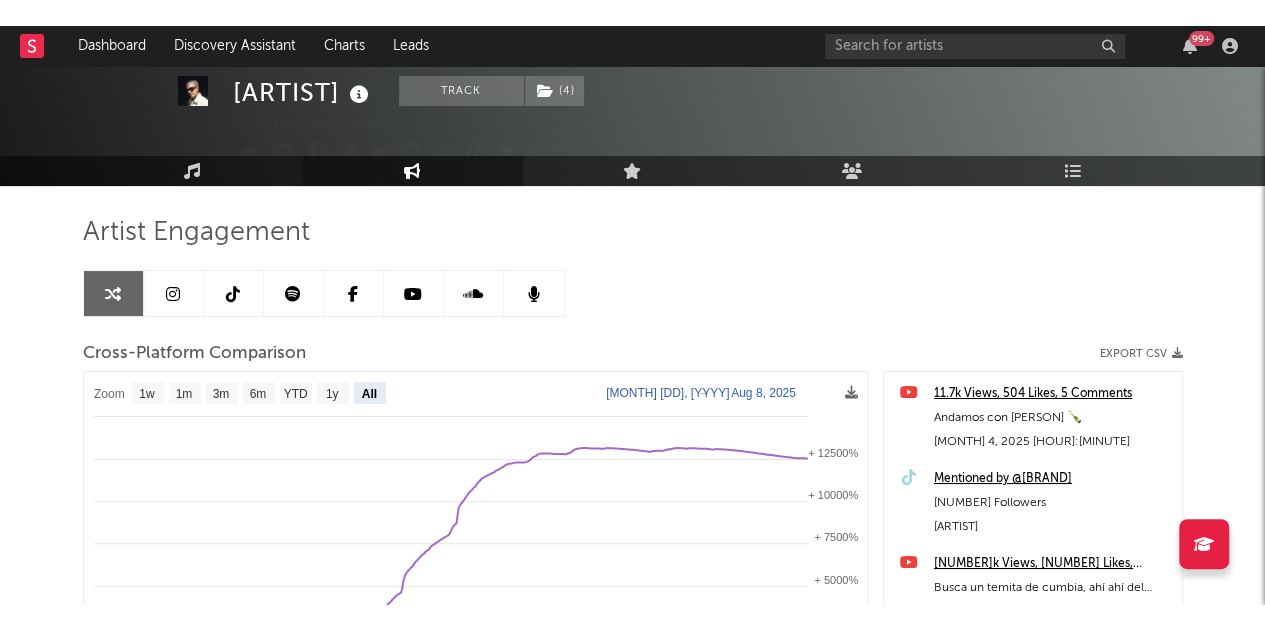 scroll, scrollTop: 0, scrollLeft: 0, axis: both 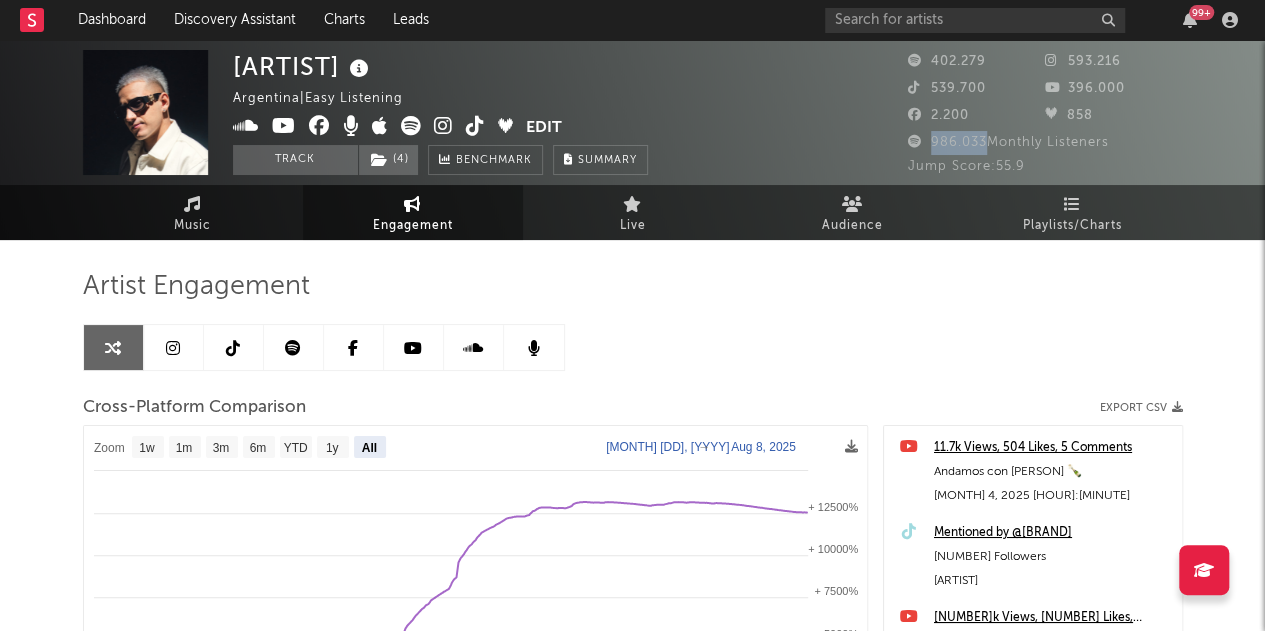 drag, startPoint x: 932, startPoint y: 145, endPoint x: 986, endPoint y: 146, distance: 54.00926 